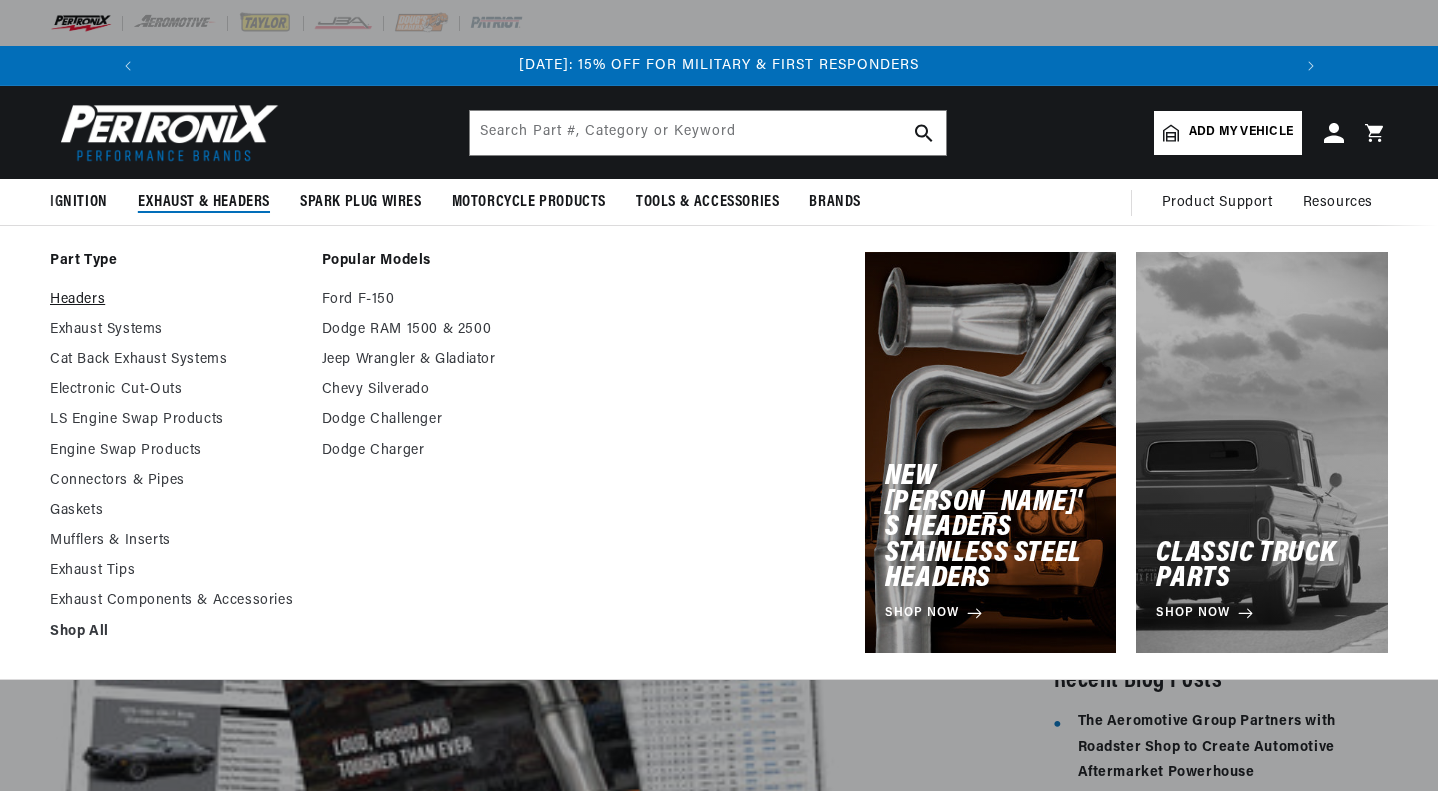 scroll, scrollTop: 0, scrollLeft: 0, axis: both 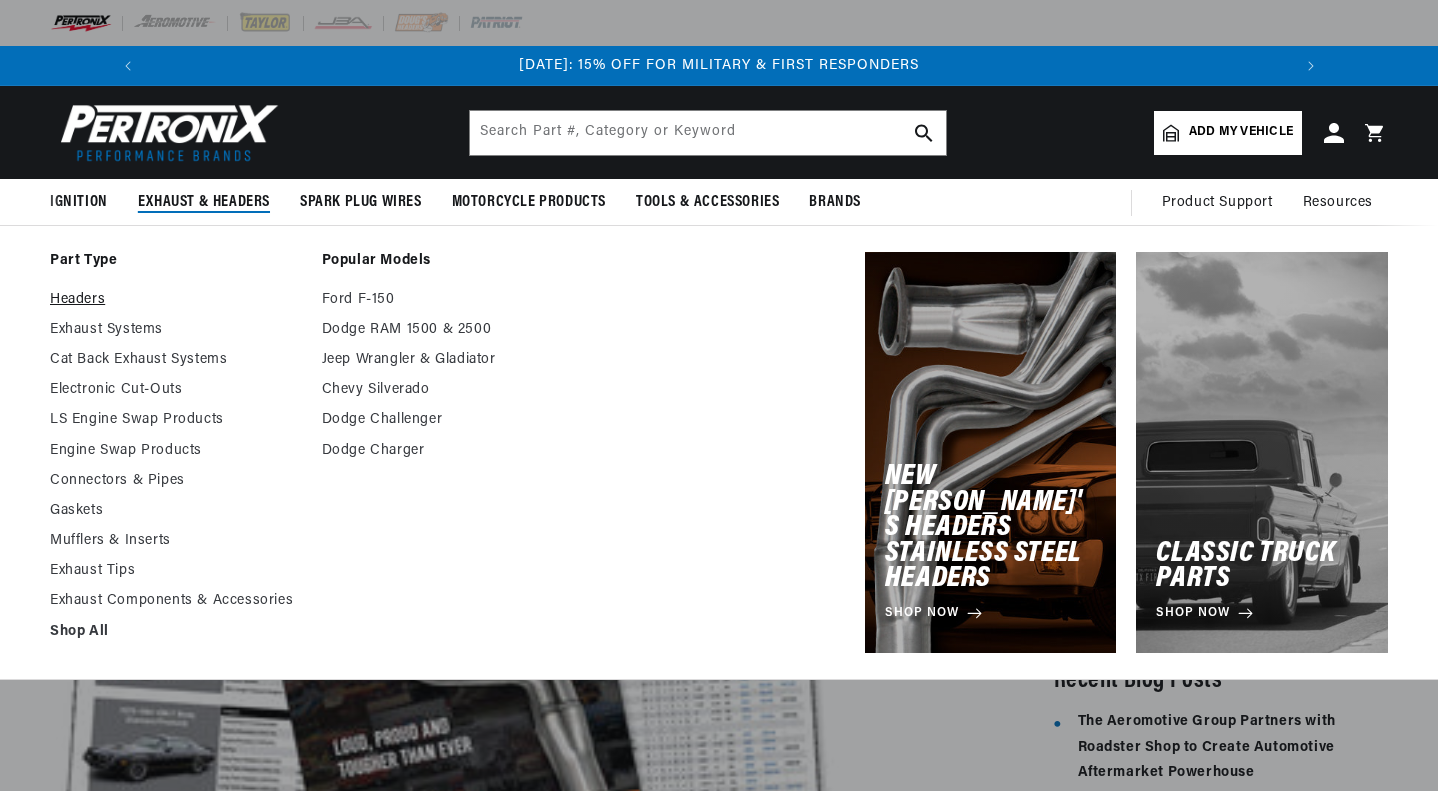 click on "Headers" at bounding box center (176, 300) 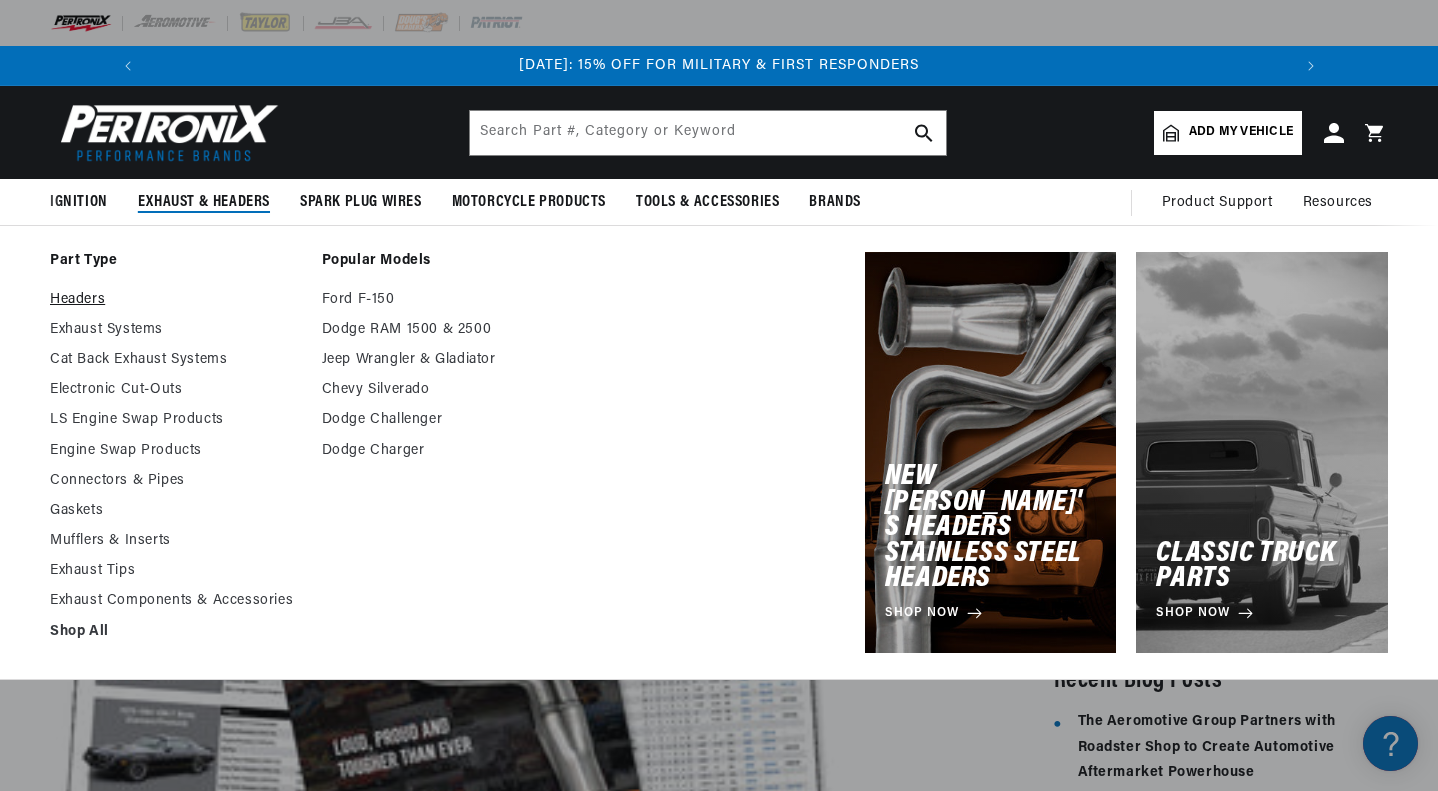 scroll, scrollTop: 0, scrollLeft: 0, axis: both 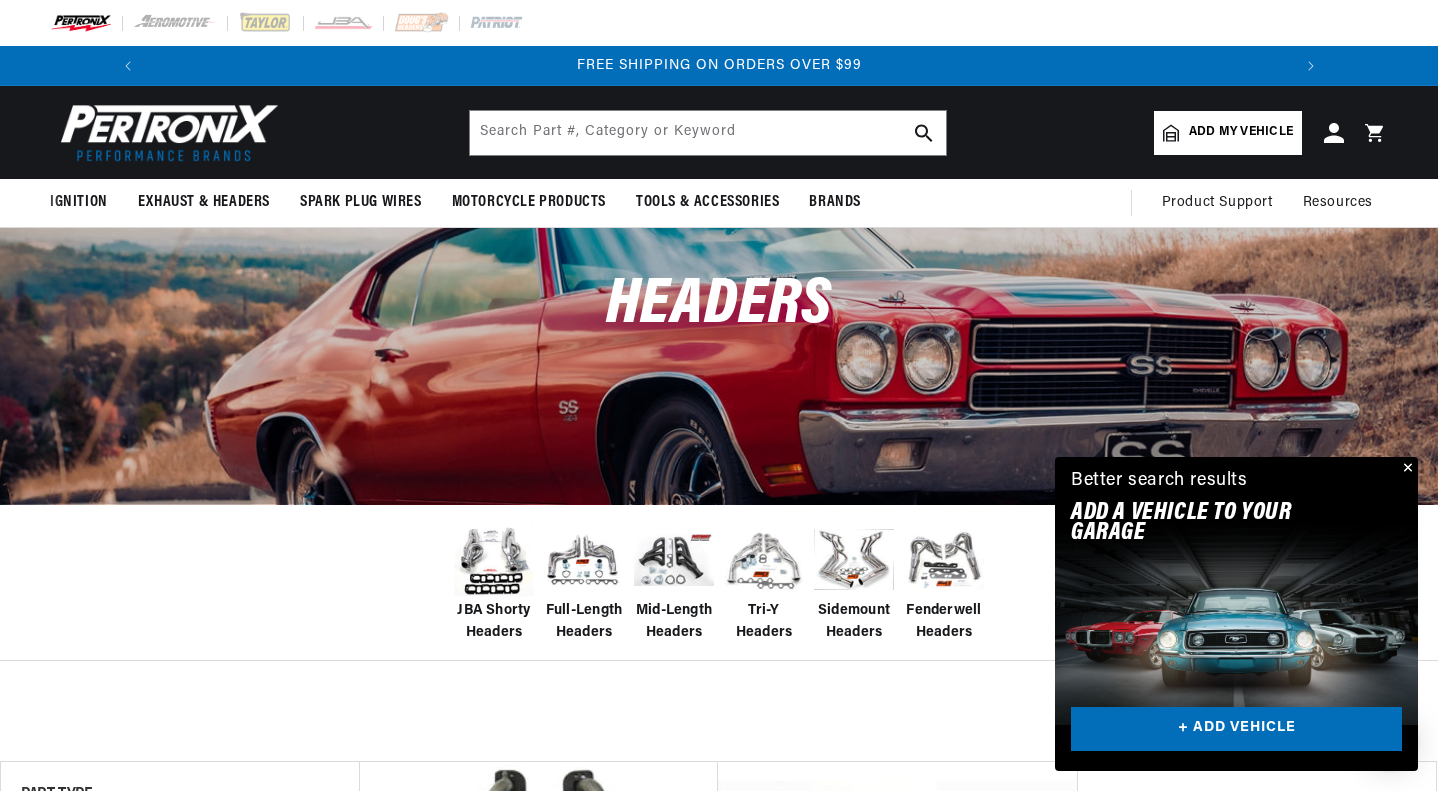 click on "Full-Length Headers" at bounding box center (584, 622) 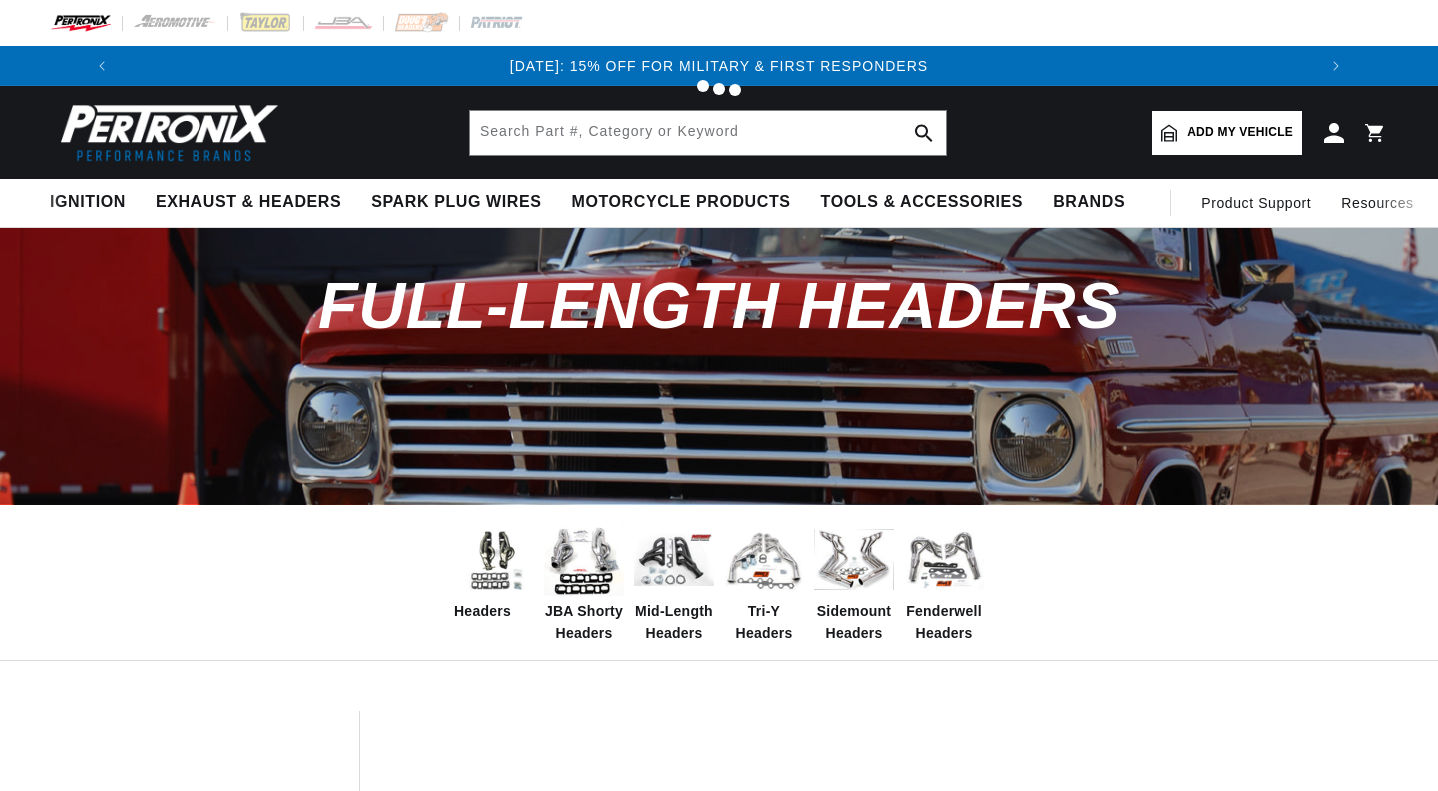 scroll, scrollTop: 0, scrollLeft: 0, axis: both 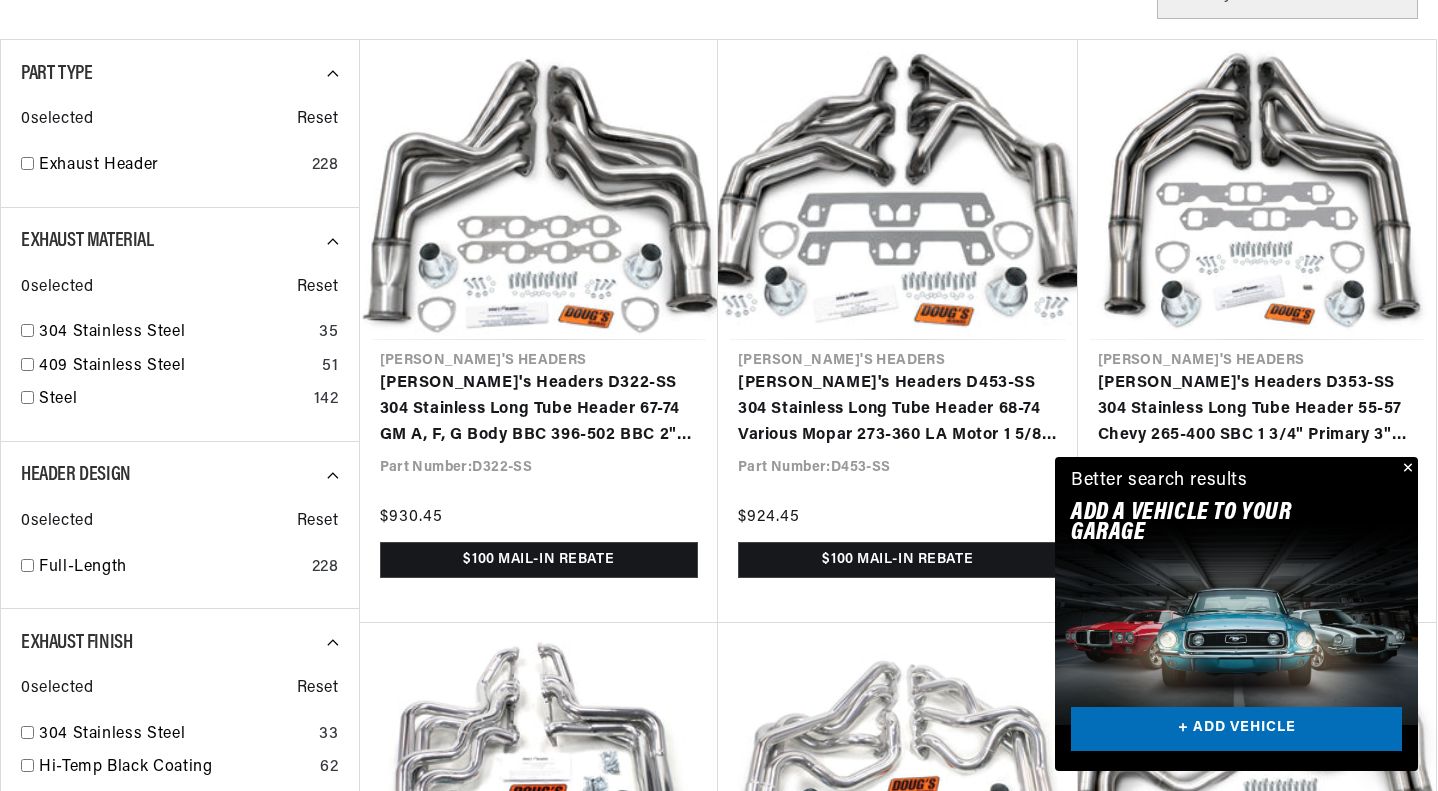 click at bounding box center [1406, 469] 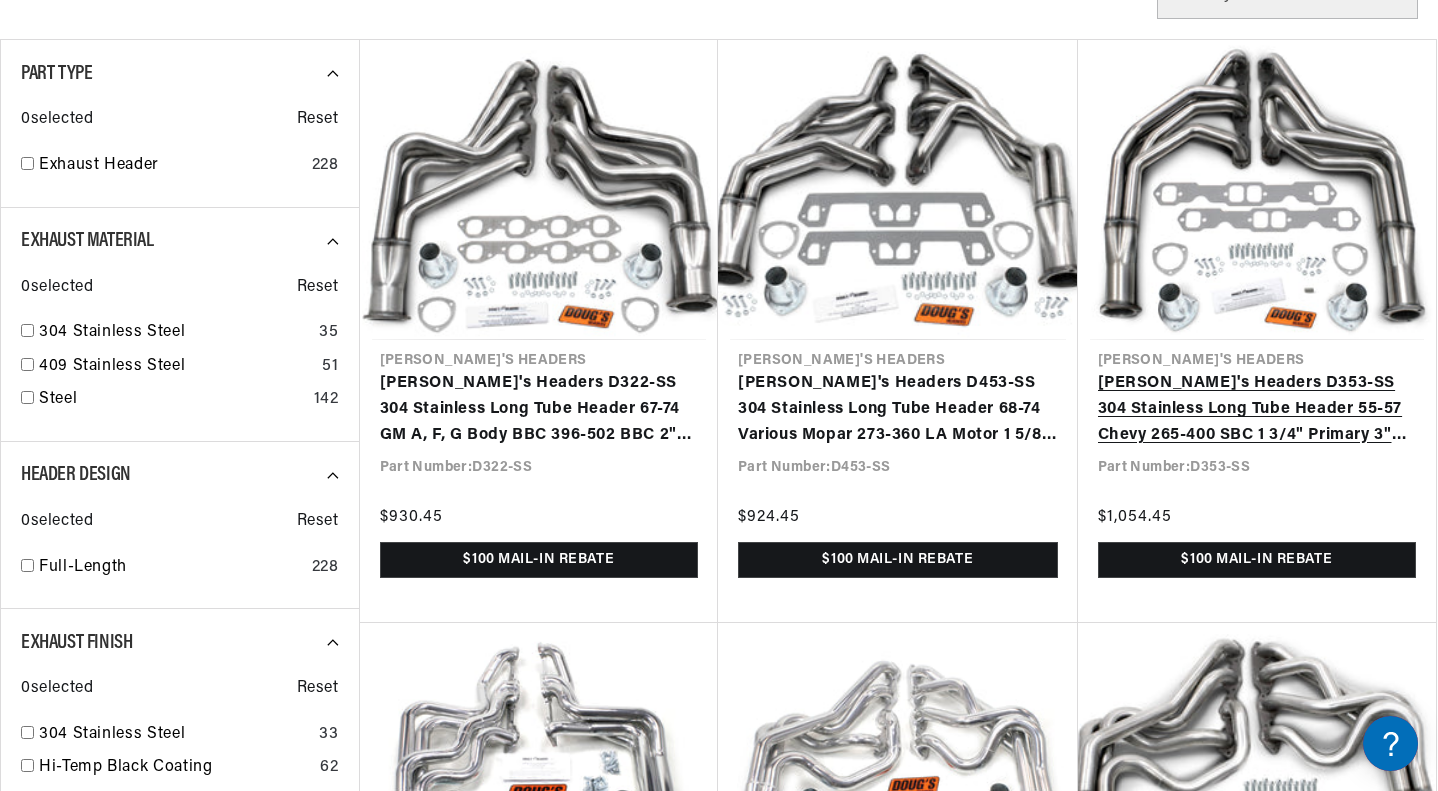 scroll, scrollTop: 0, scrollLeft: 1181, axis: horizontal 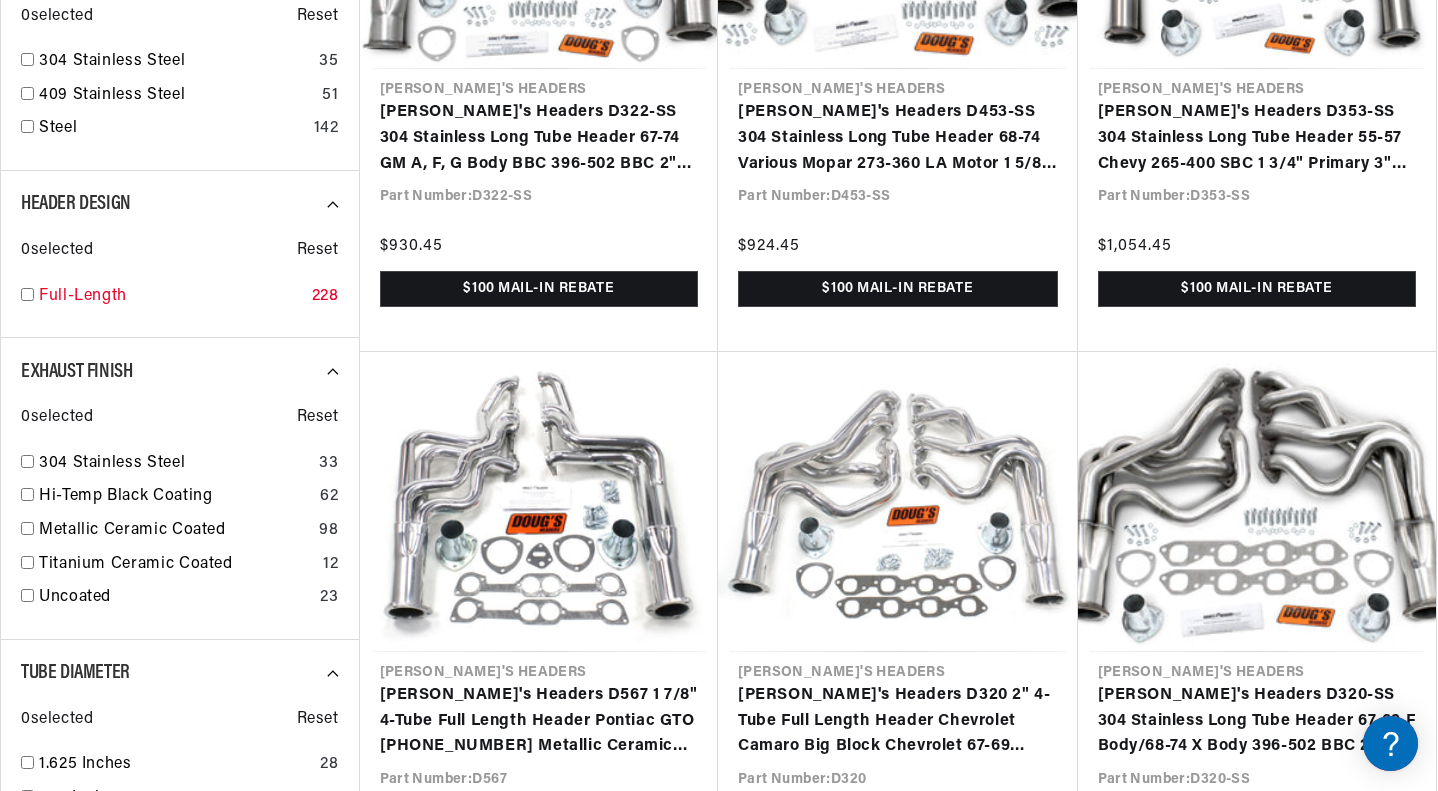 click on "Full-Length 228" at bounding box center (180, 301) 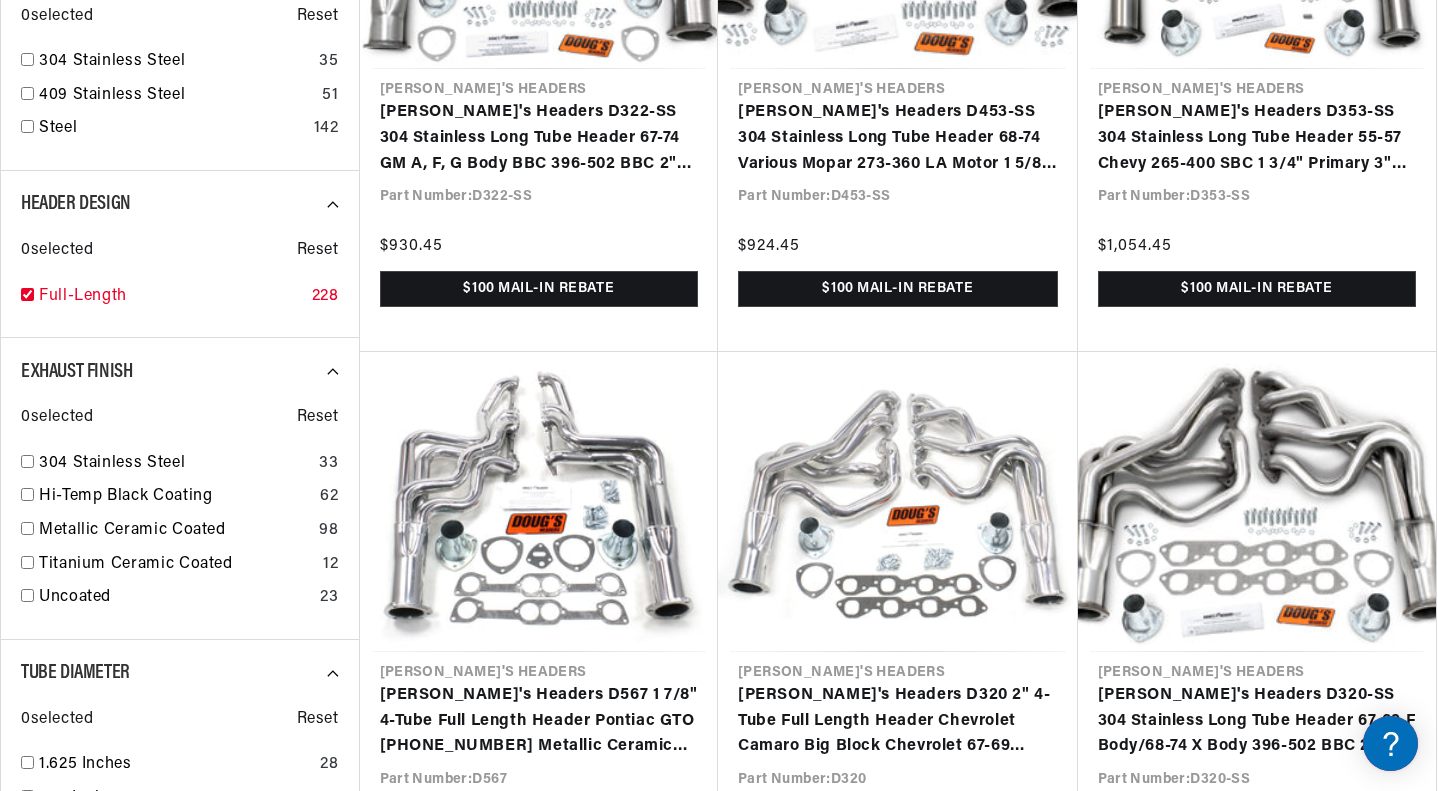 checkbox on "true" 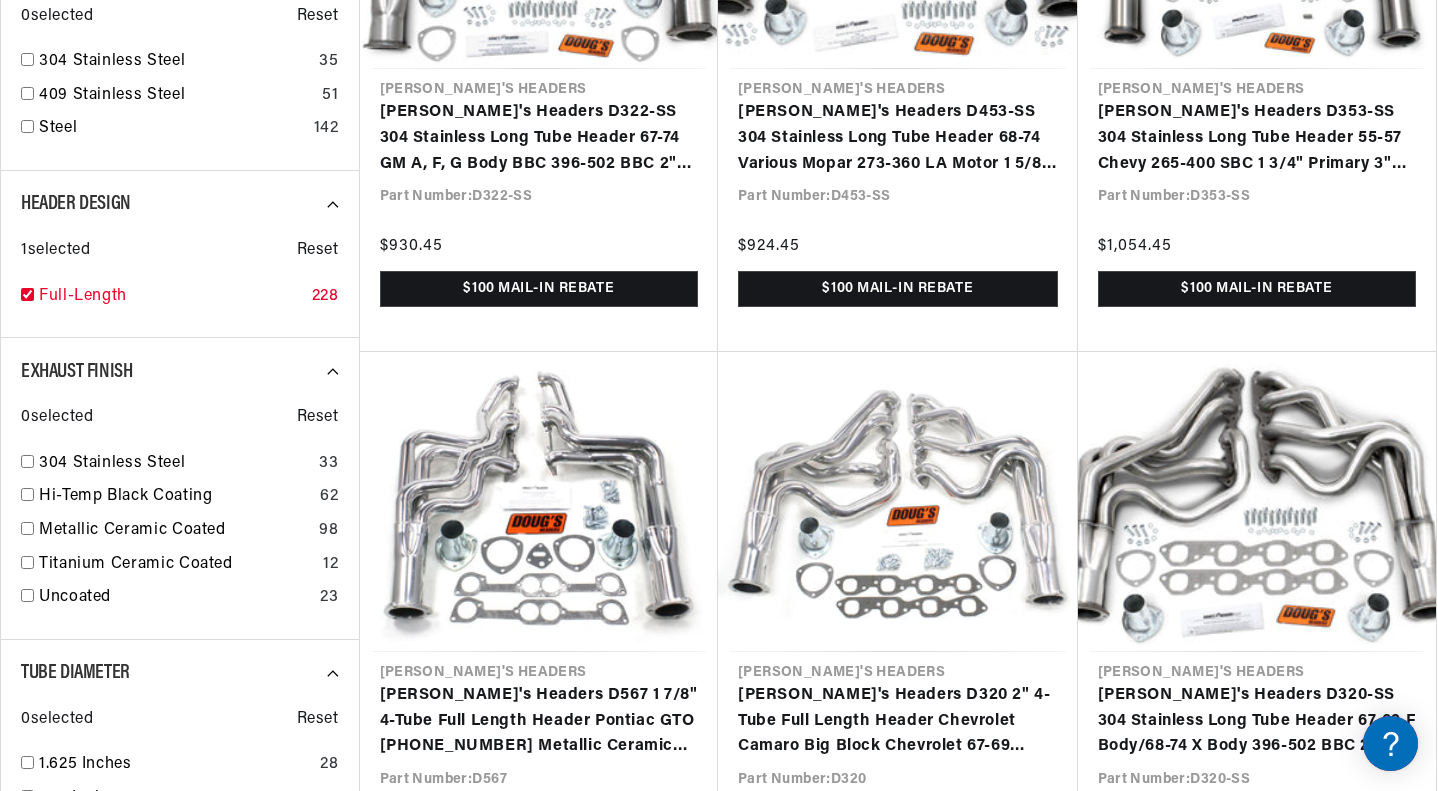 scroll, scrollTop: 0, scrollLeft: 2362, axis: horizontal 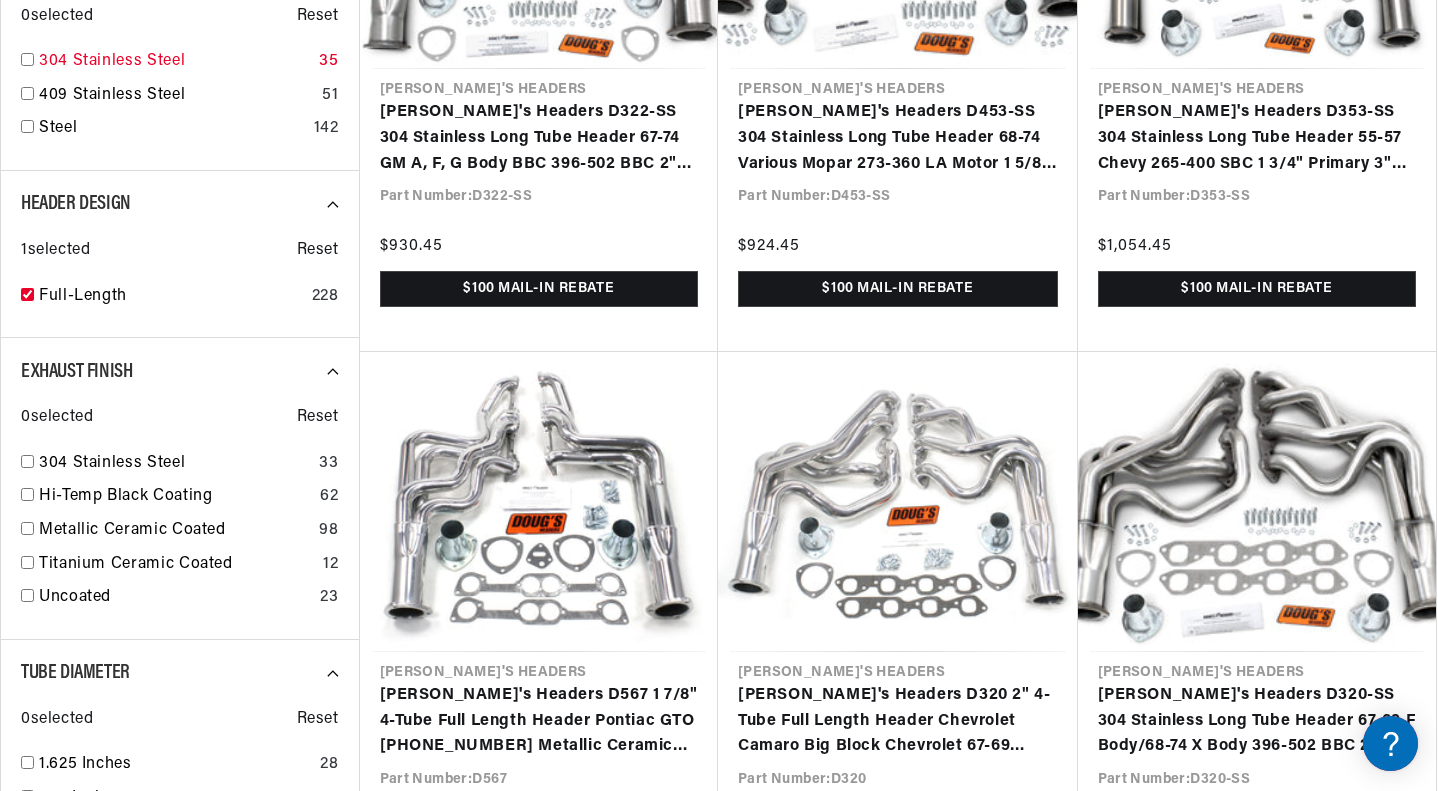 click at bounding box center [27, 59] 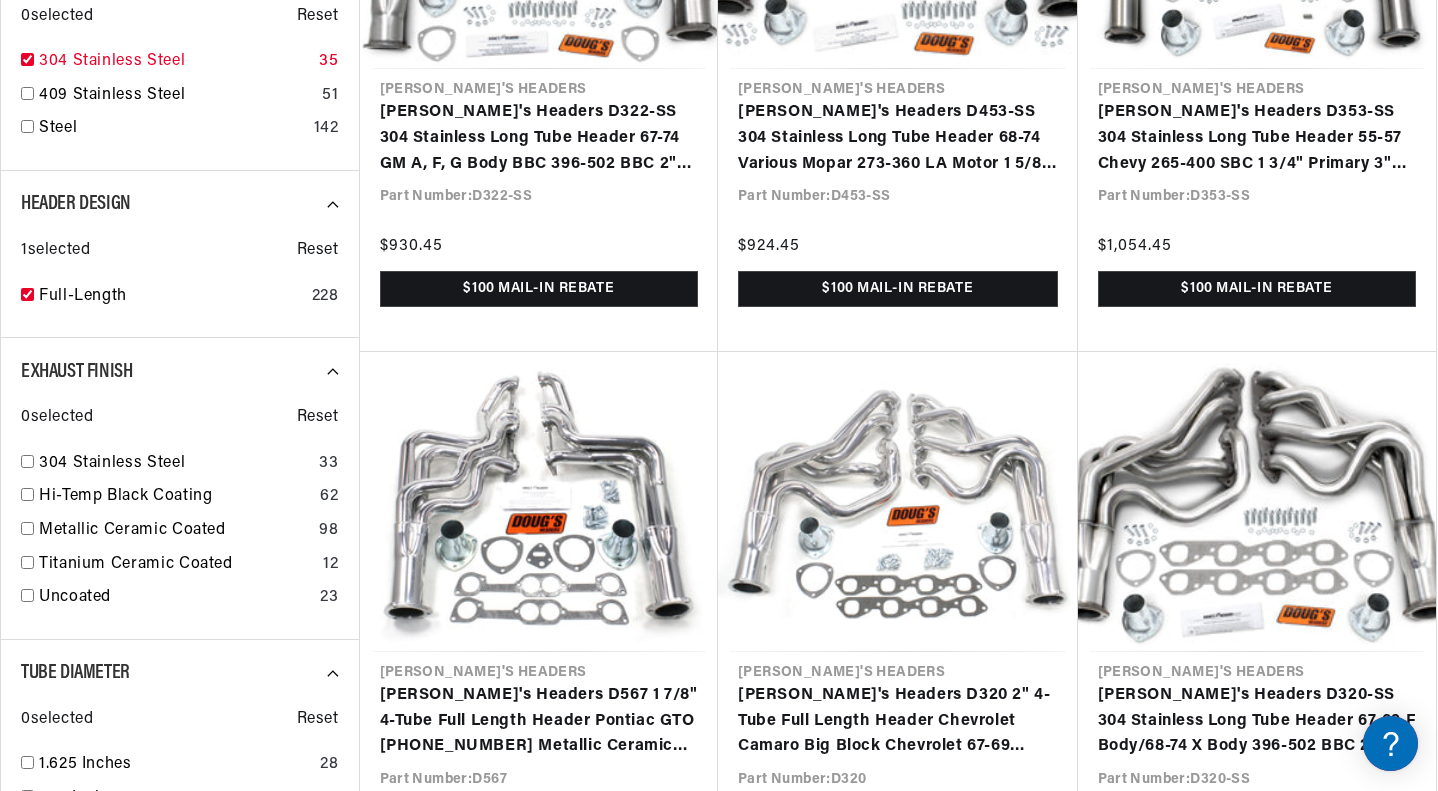 checkbox on "true" 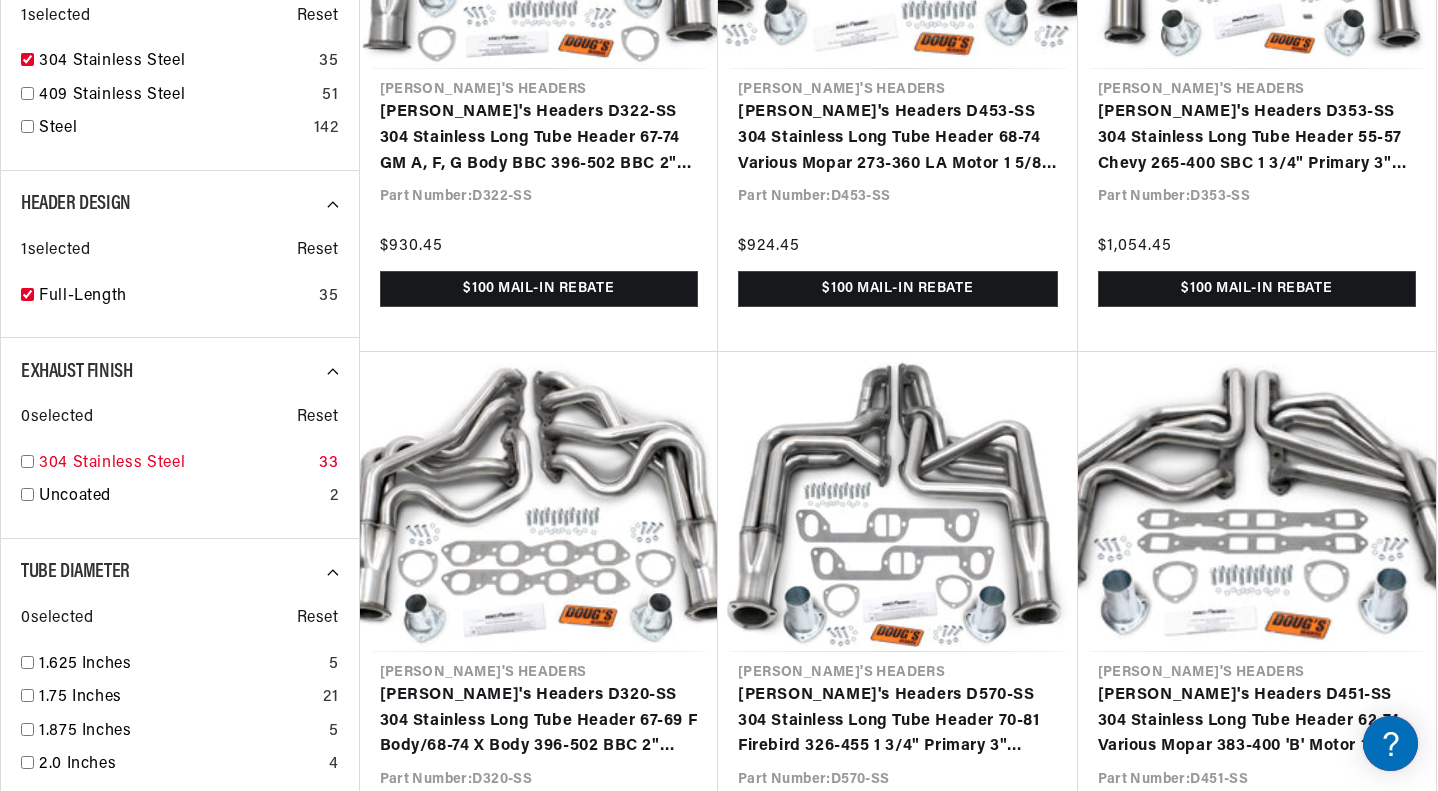 scroll, scrollTop: 0, scrollLeft: 0, axis: both 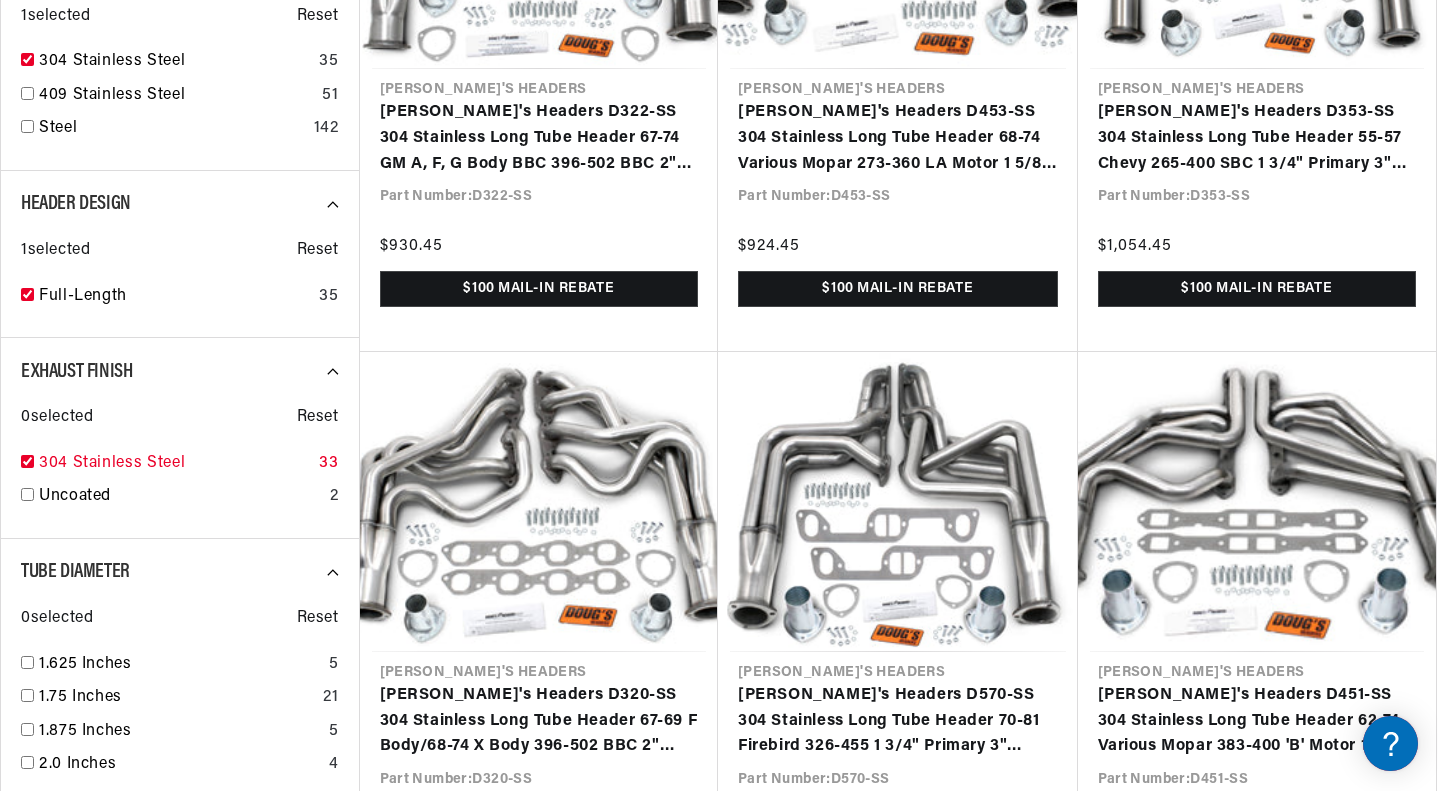 checkbox on "true" 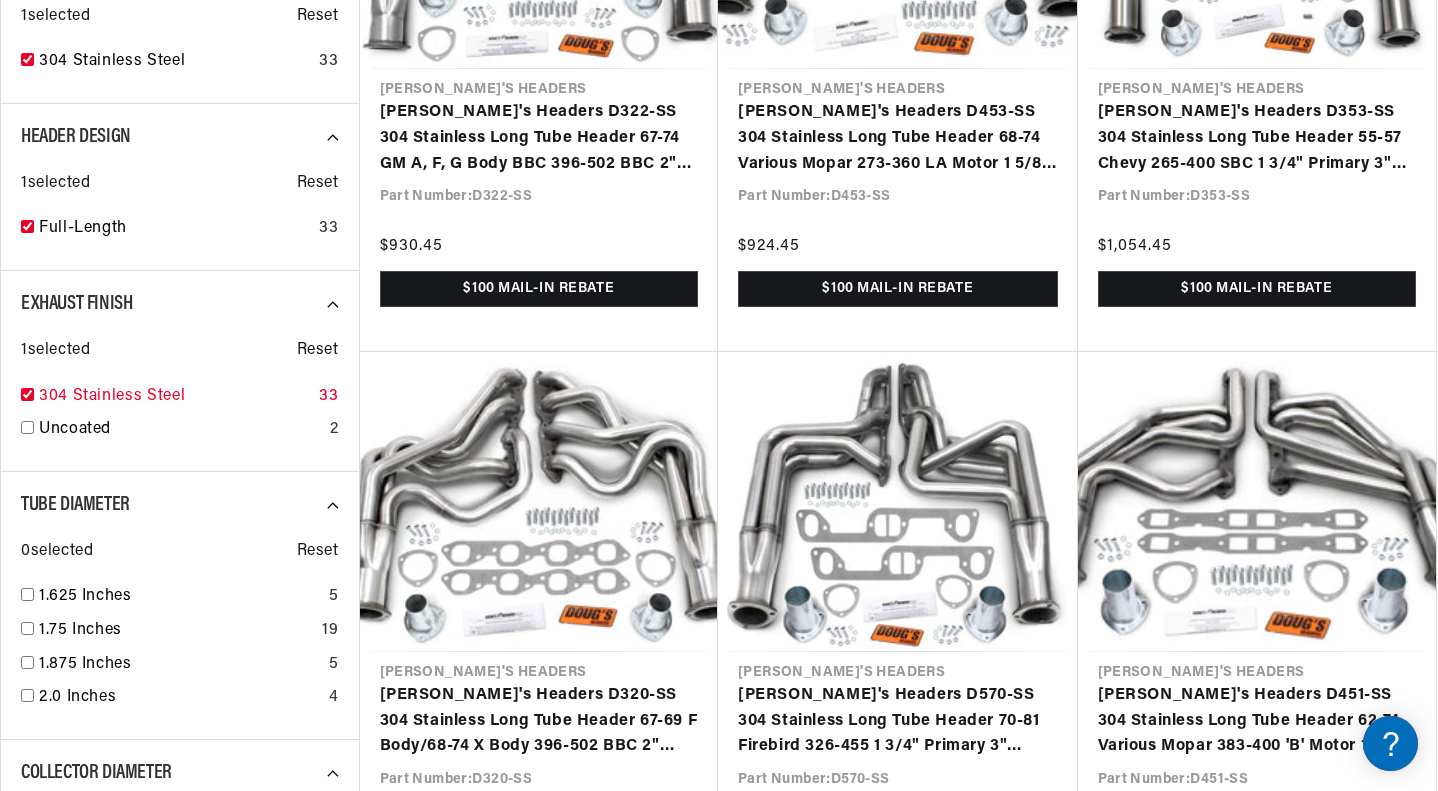 scroll, scrollTop: 0, scrollLeft: 1181, axis: horizontal 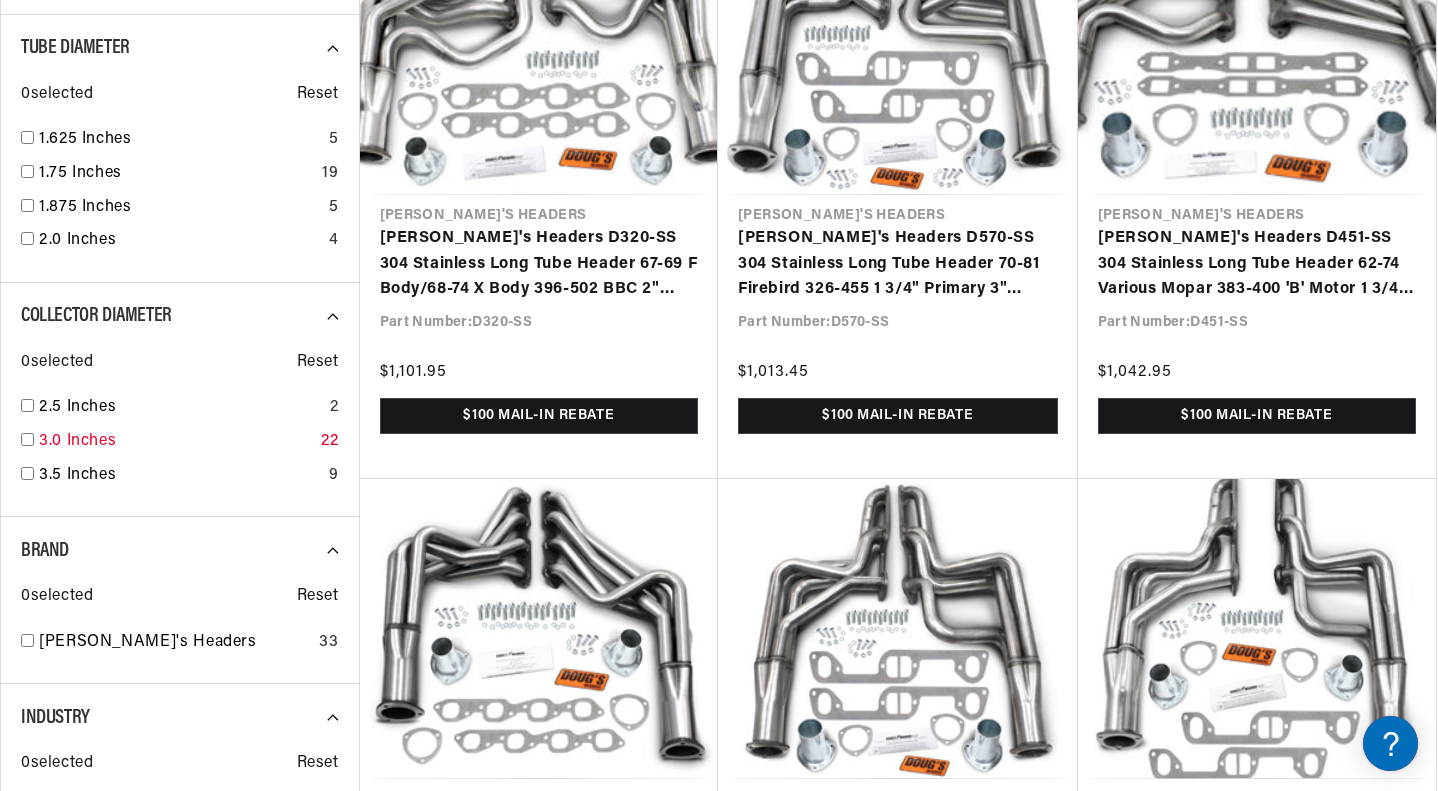 click at bounding box center [27, 439] 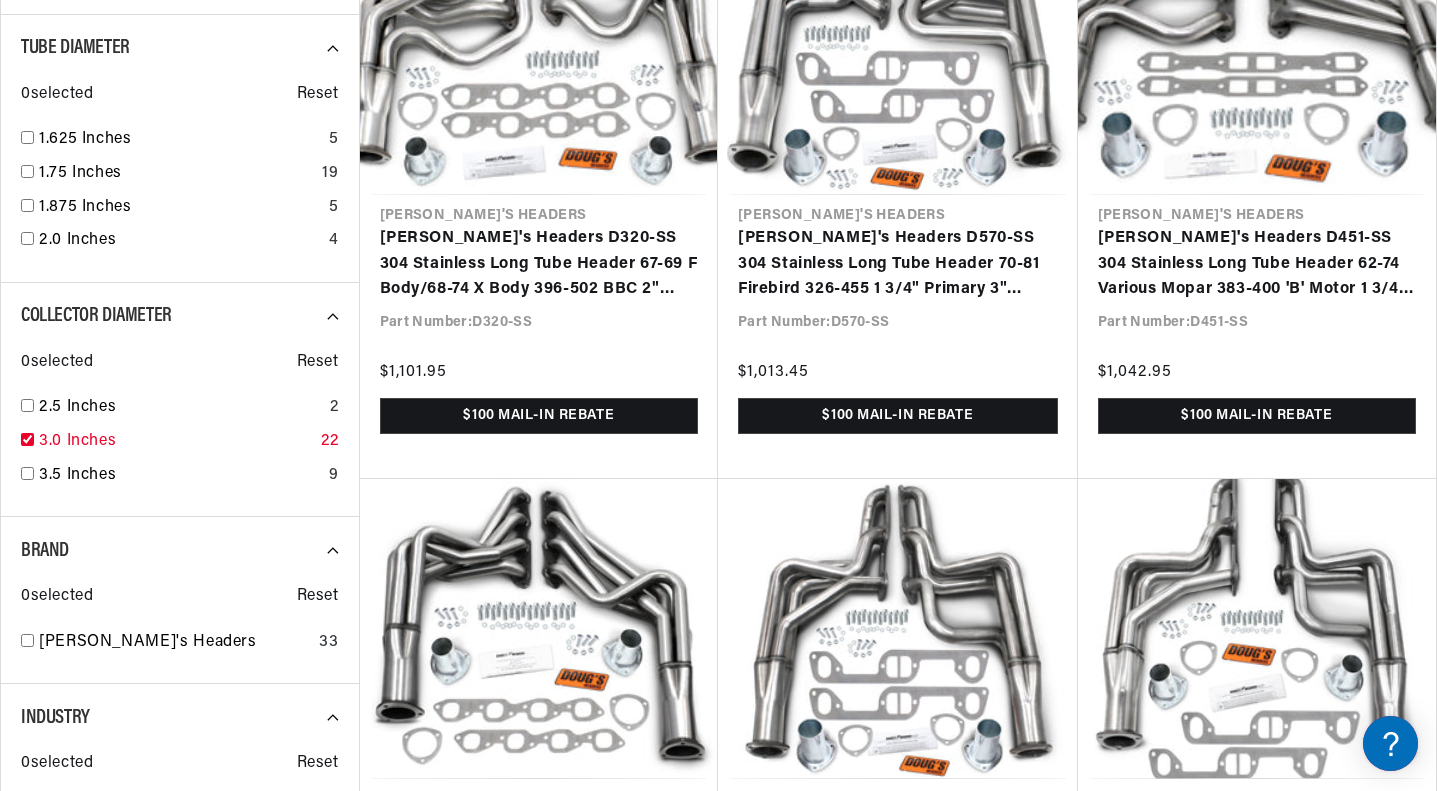 checkbox on "true" 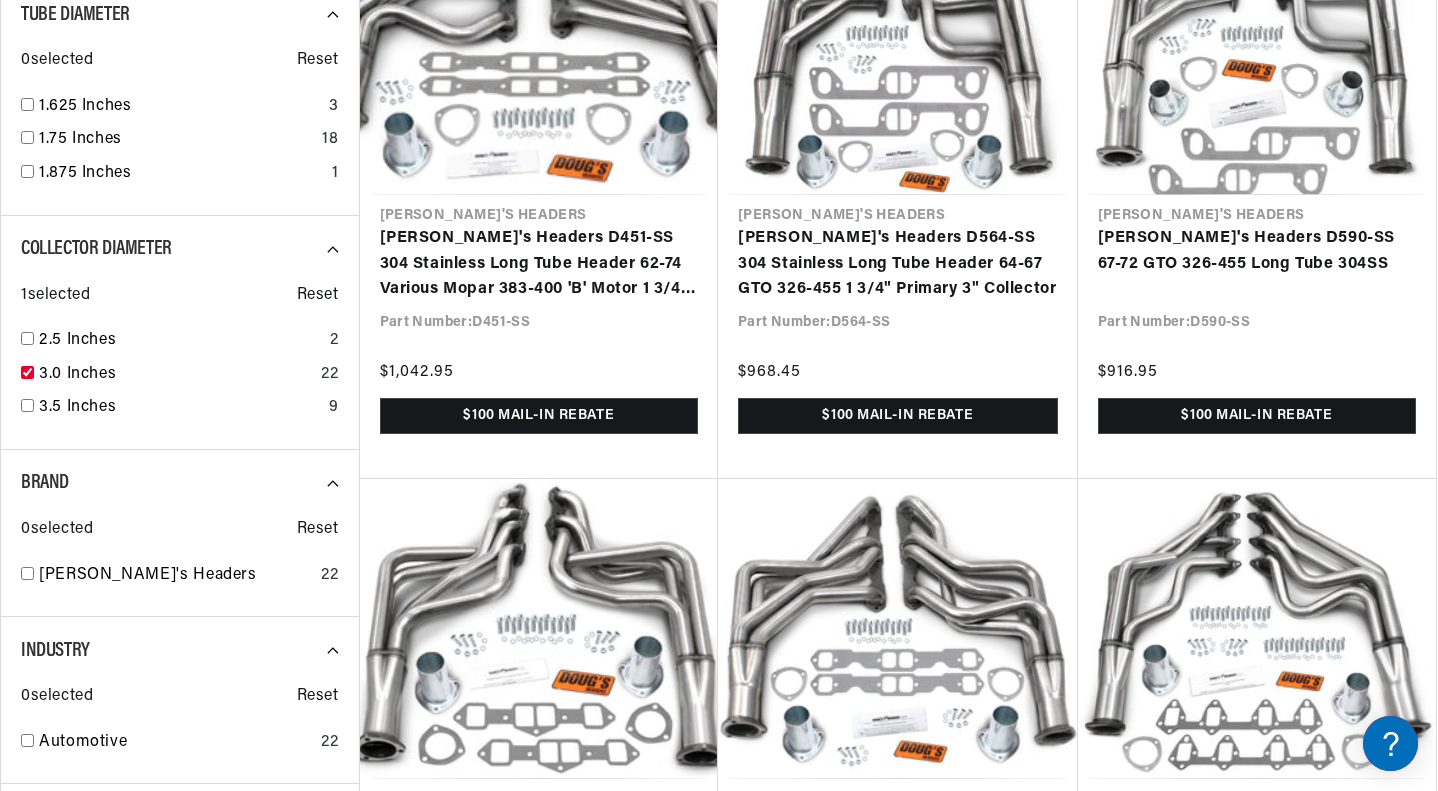 scroll, scrollTop: 0, scrollLeft: 0, axis: both 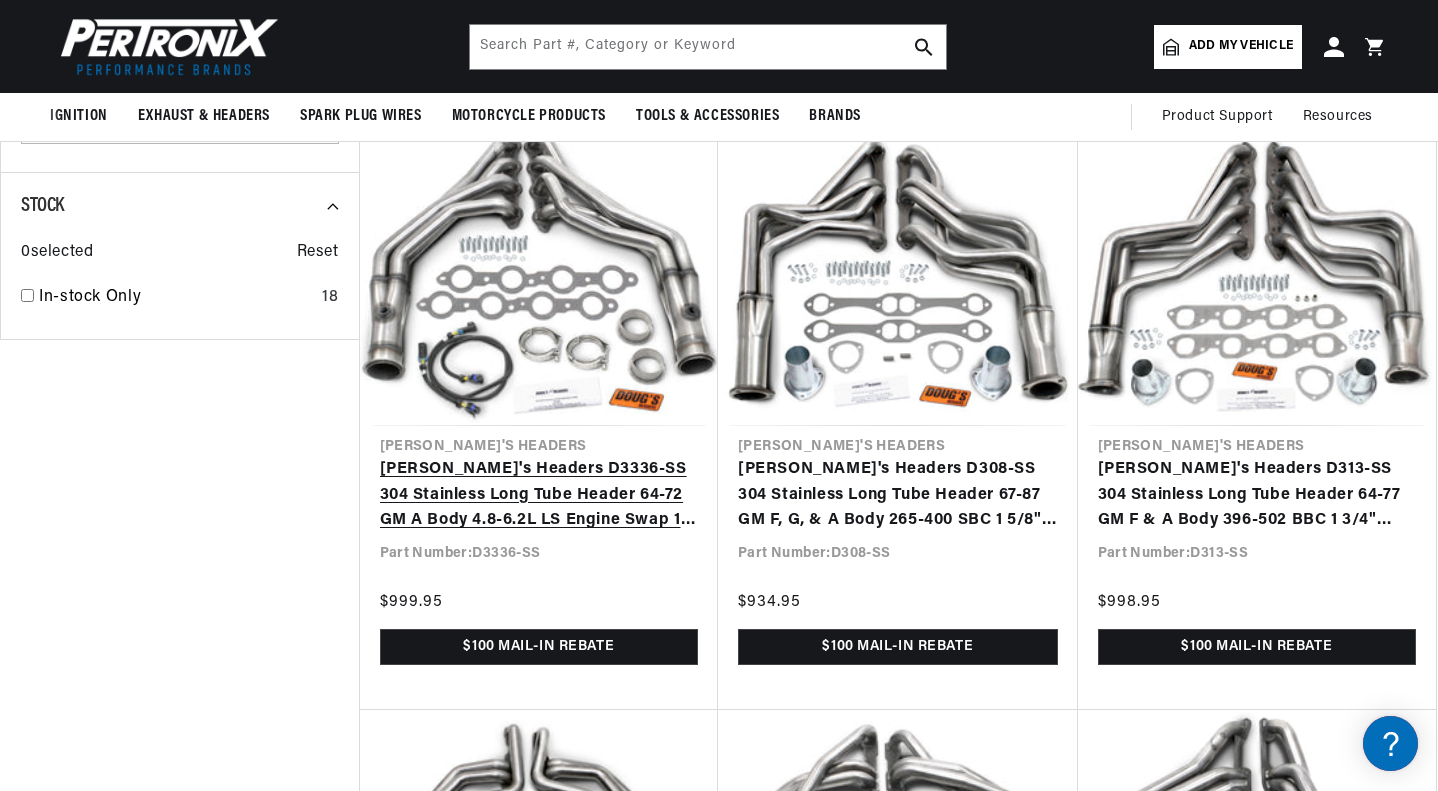 click on "Doug's Headers D3336-SS 304 Stainless Long Tube Header 64-72 GM A Body 4.8-6.2L LS Engine Swap 1 3/4" Primary 3" Collector" at bounding box center (539, 495) 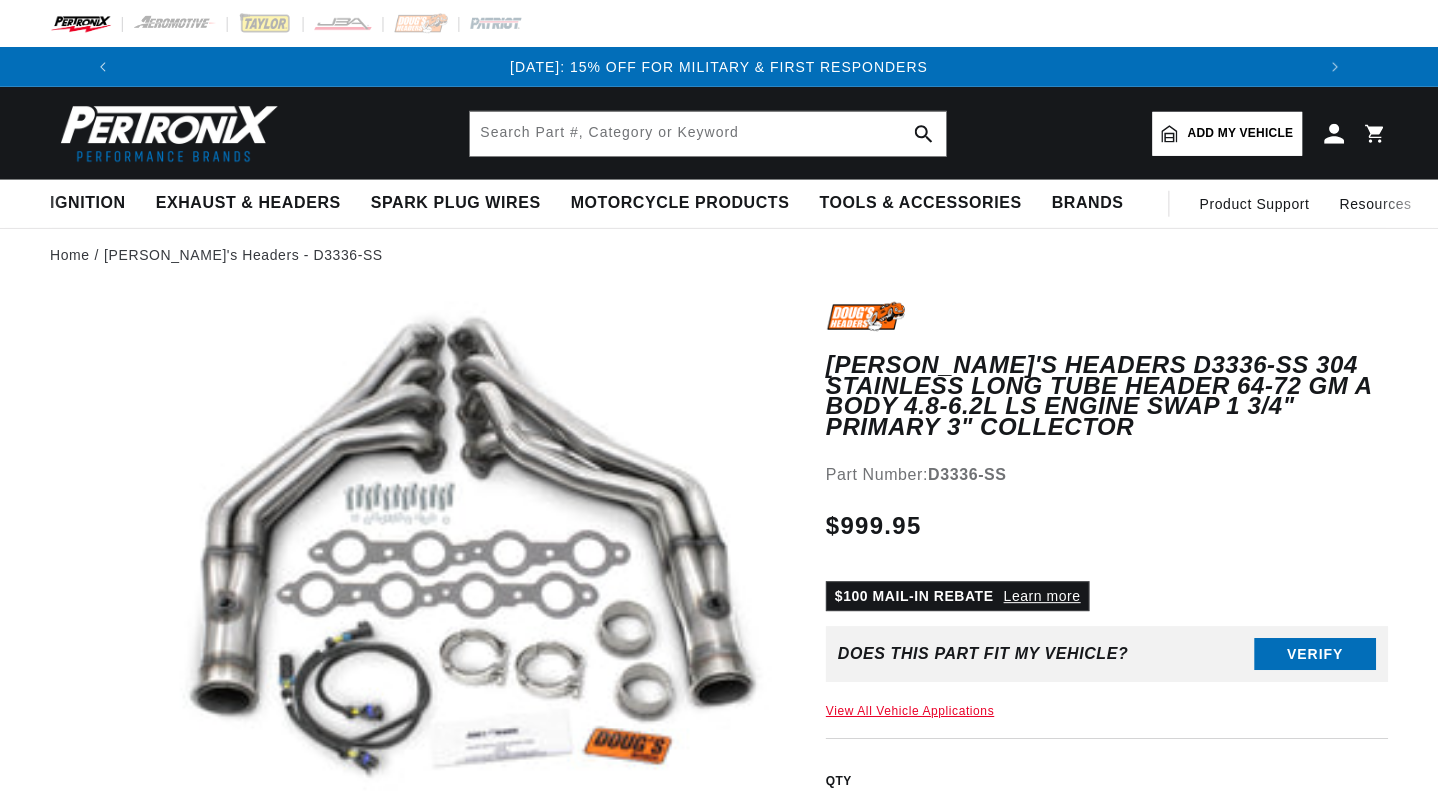 scroll, scrollTop: 0, scrollLeft: 0, axis: both 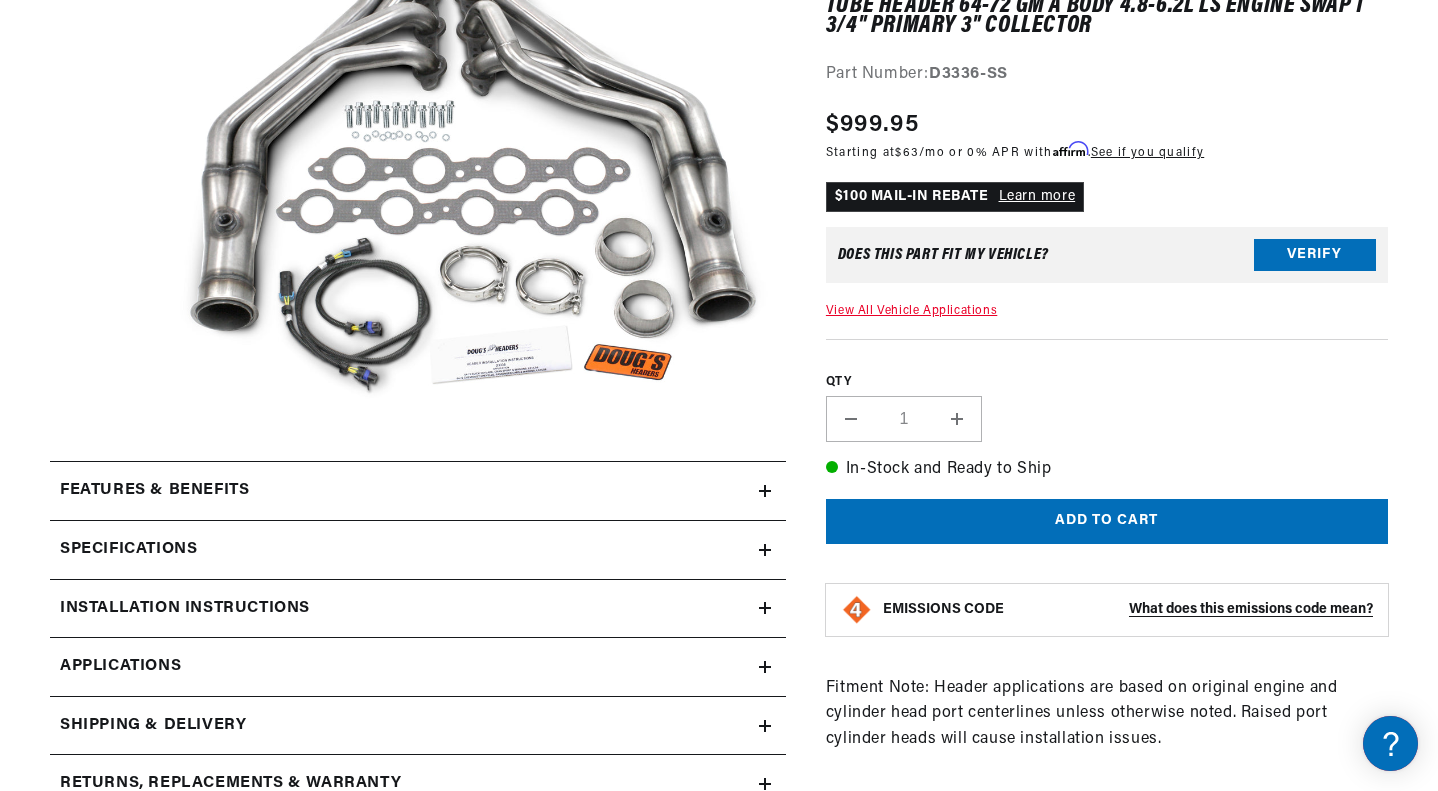 click on "Features & Benefits" at bounding box center [154, 491] 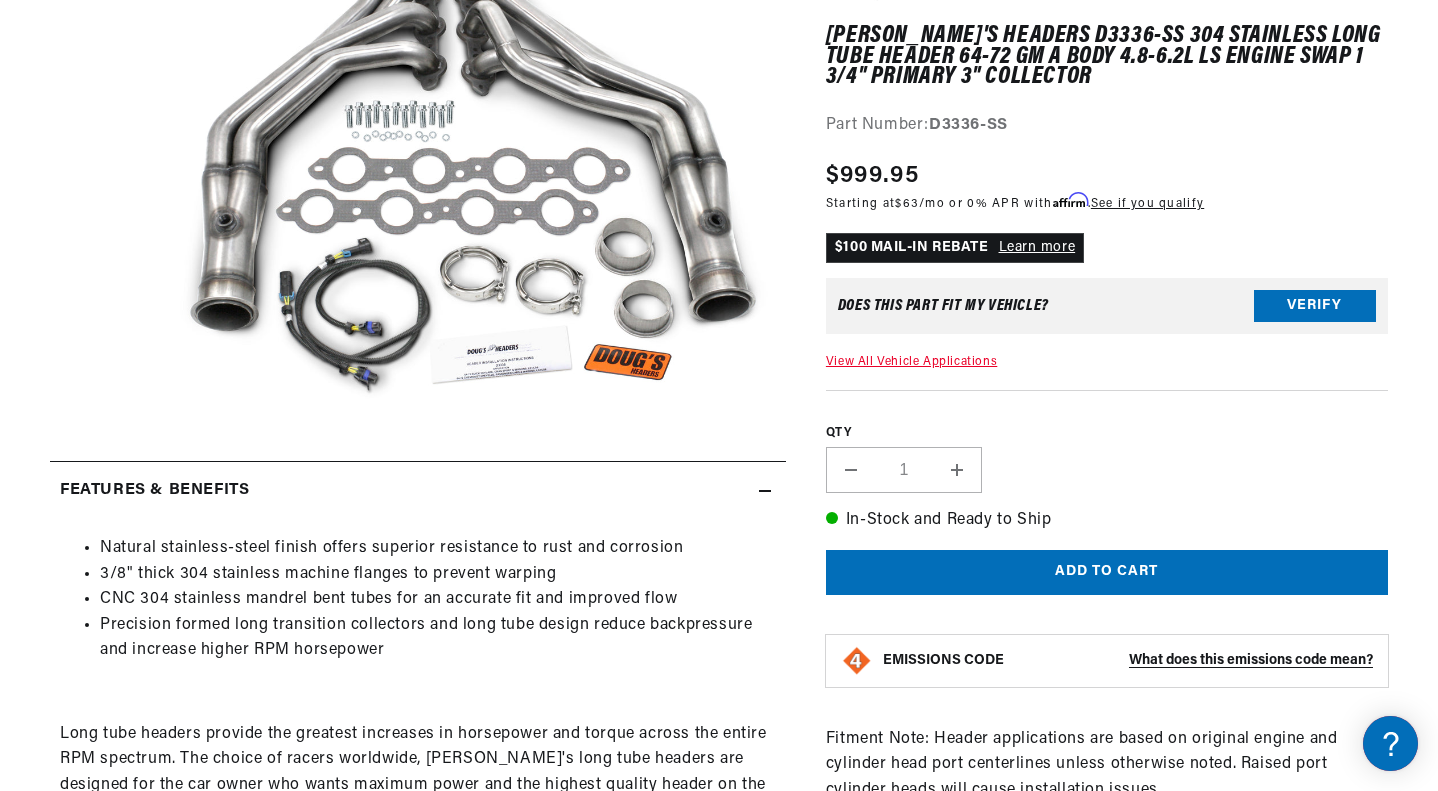 scroll, scrollTop: 0, scrollLeft: 2362, axis: horizontal 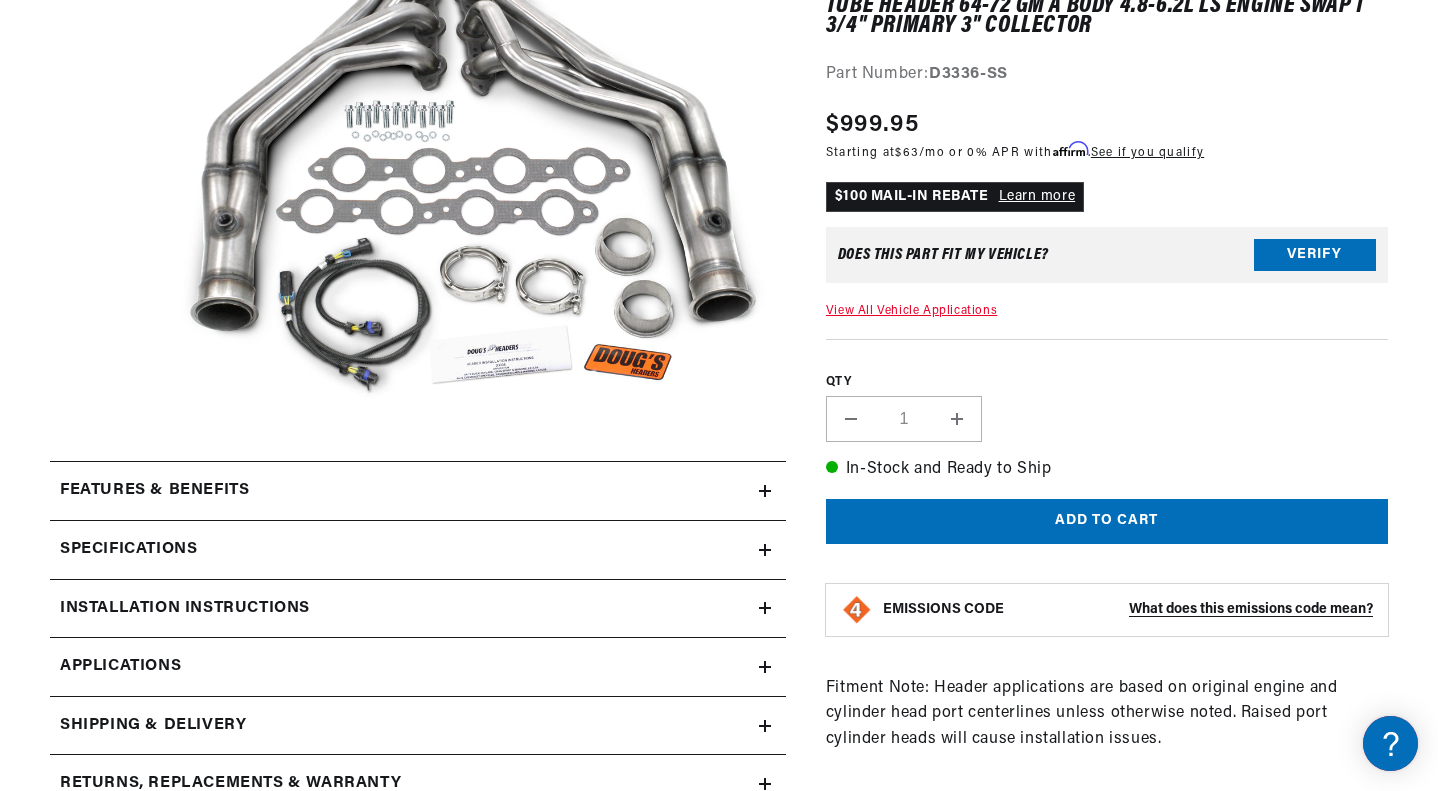 click on "Specifications" at bounding box center (154, 491) 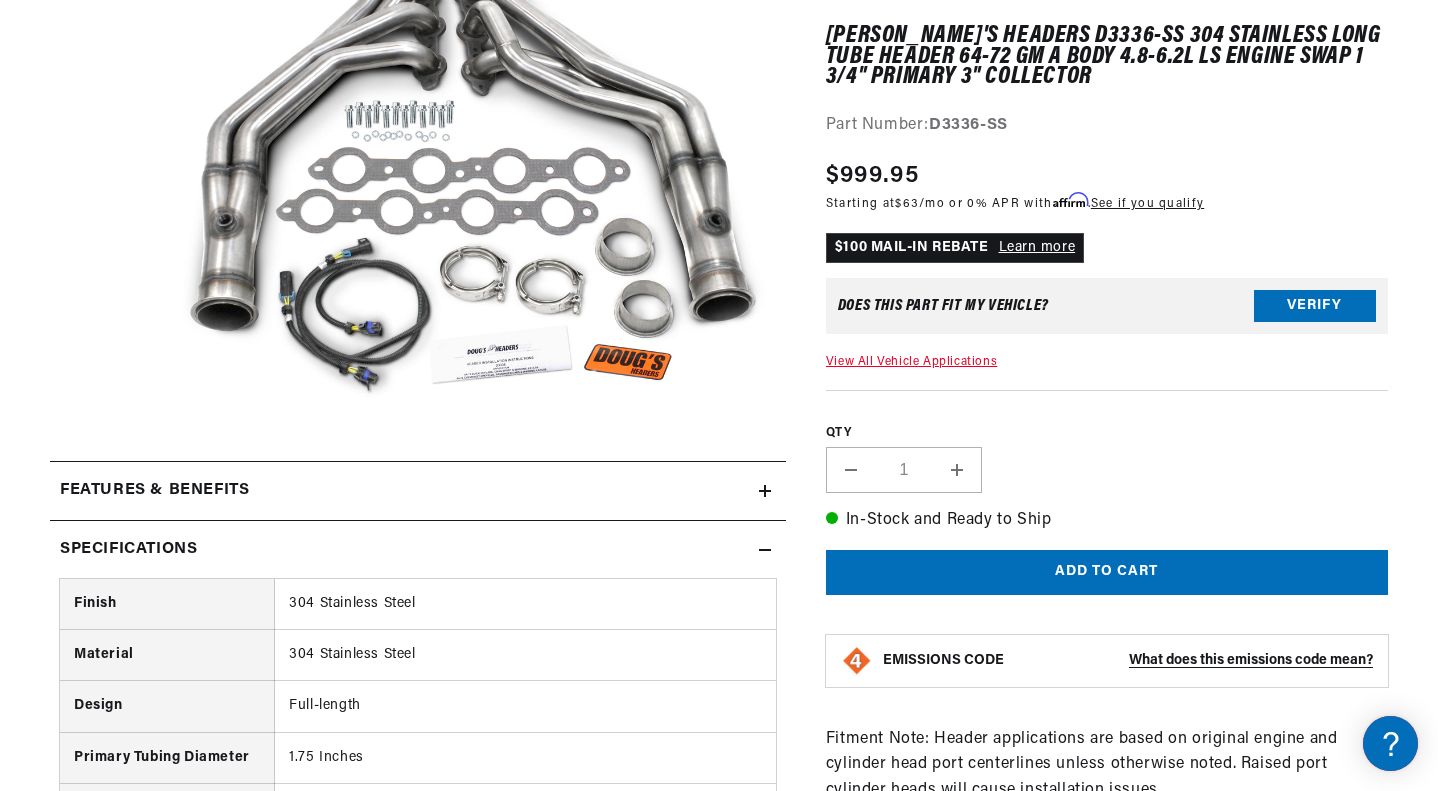 scroll, scrollTop: 455, scrollLeft: 0, axis: vertical 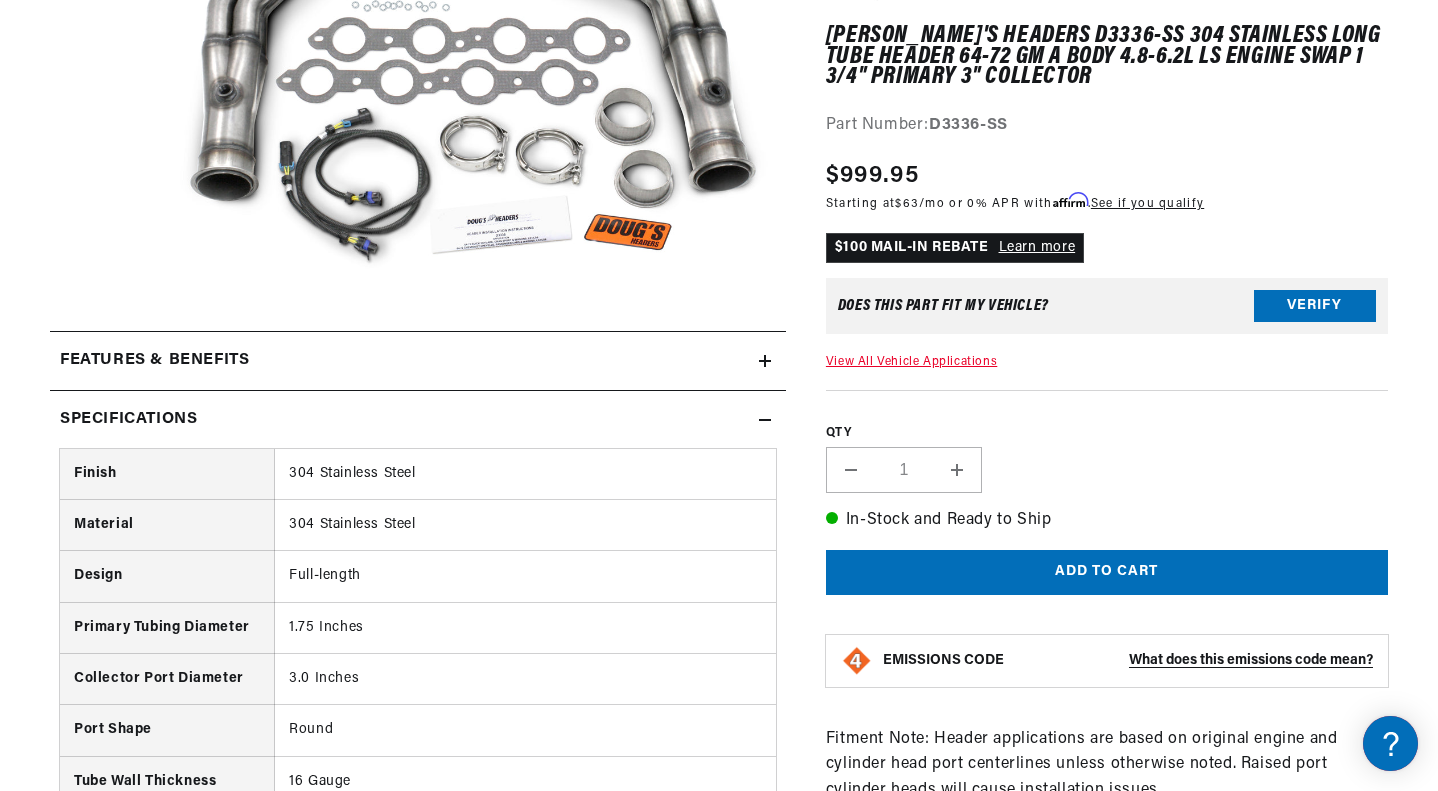 click 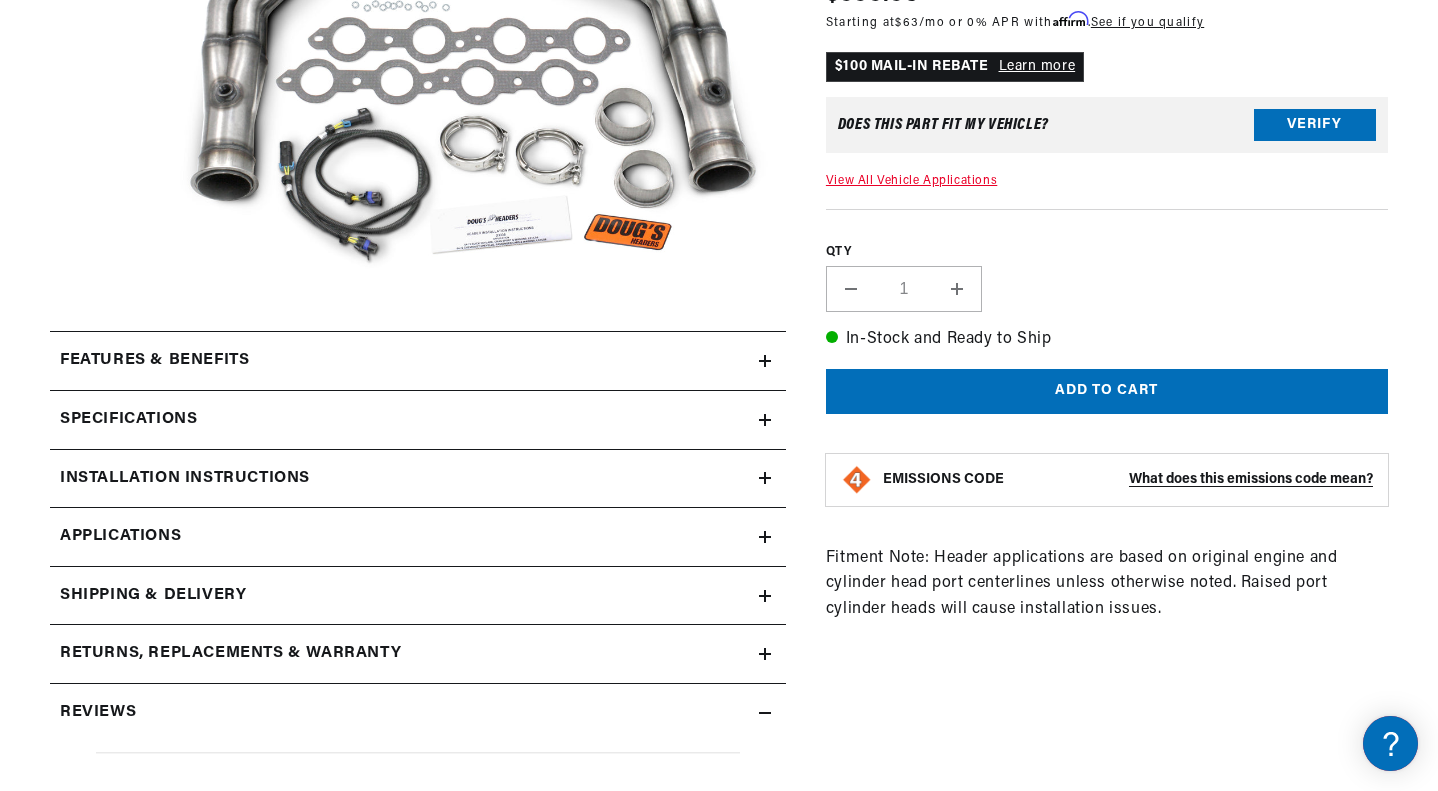click on "Installation instructions" at bounding box center (404, 361) 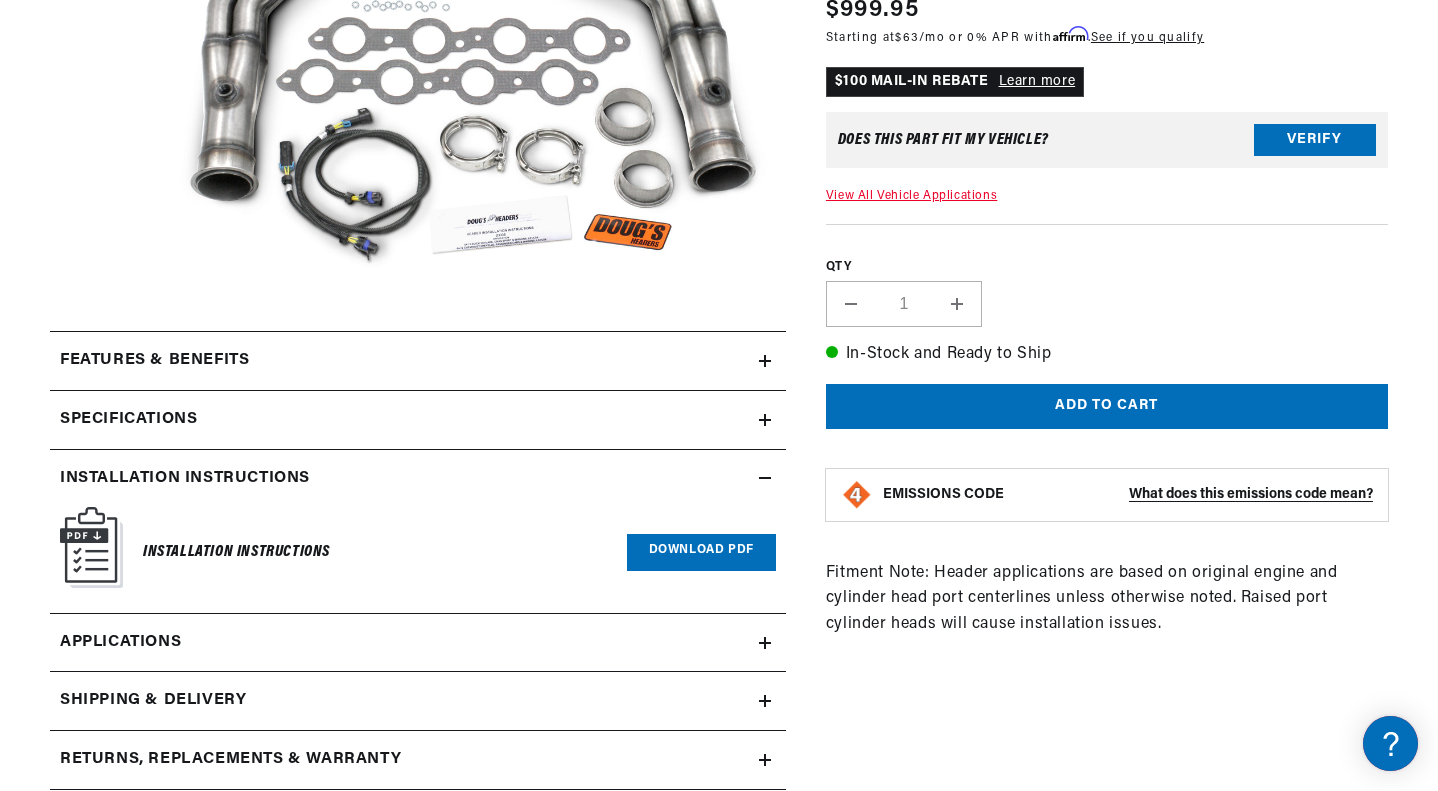 scroll, scrollTop: 0, scrollLeft: 1181, axis: horizontal 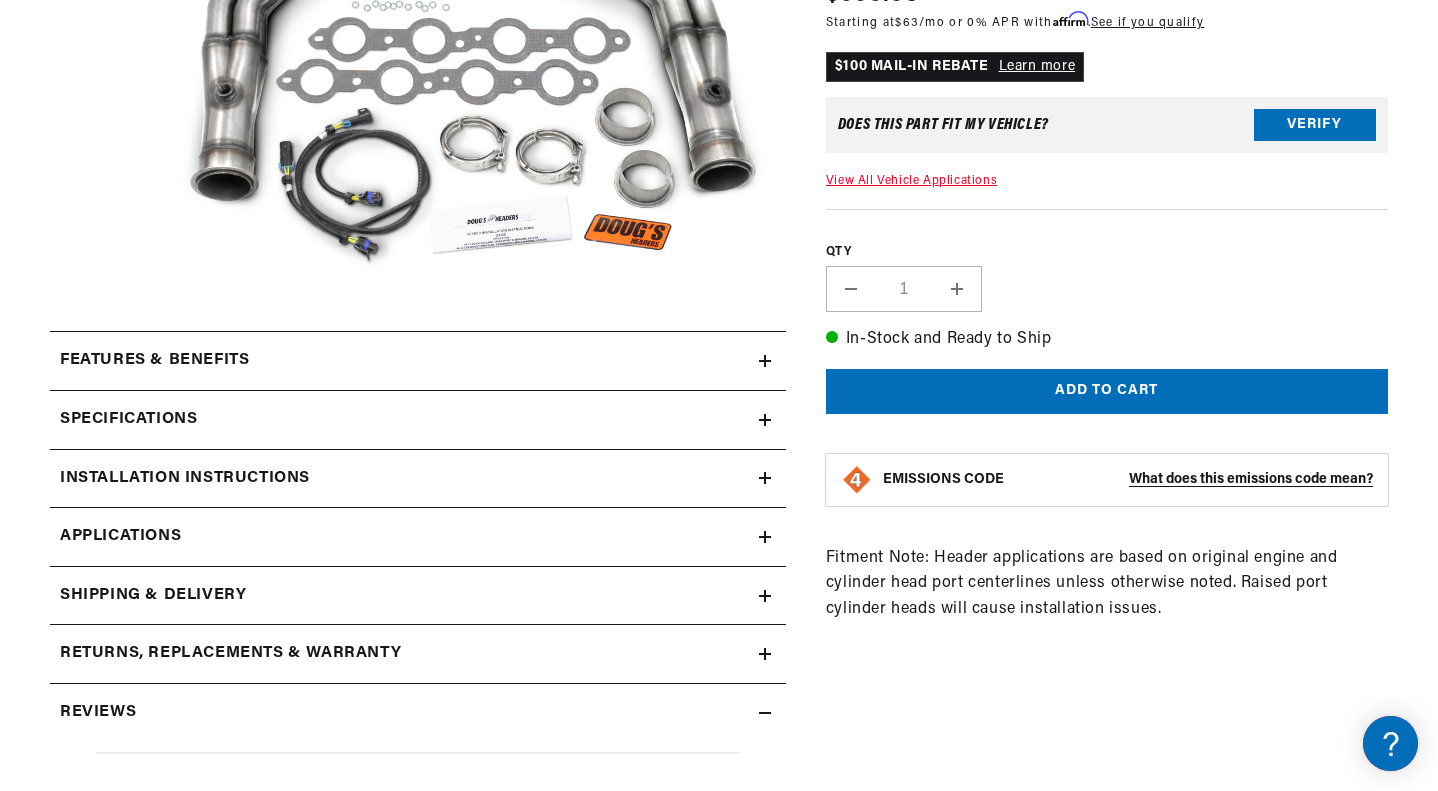 click on "Applications" at bounding box center (418, 537) 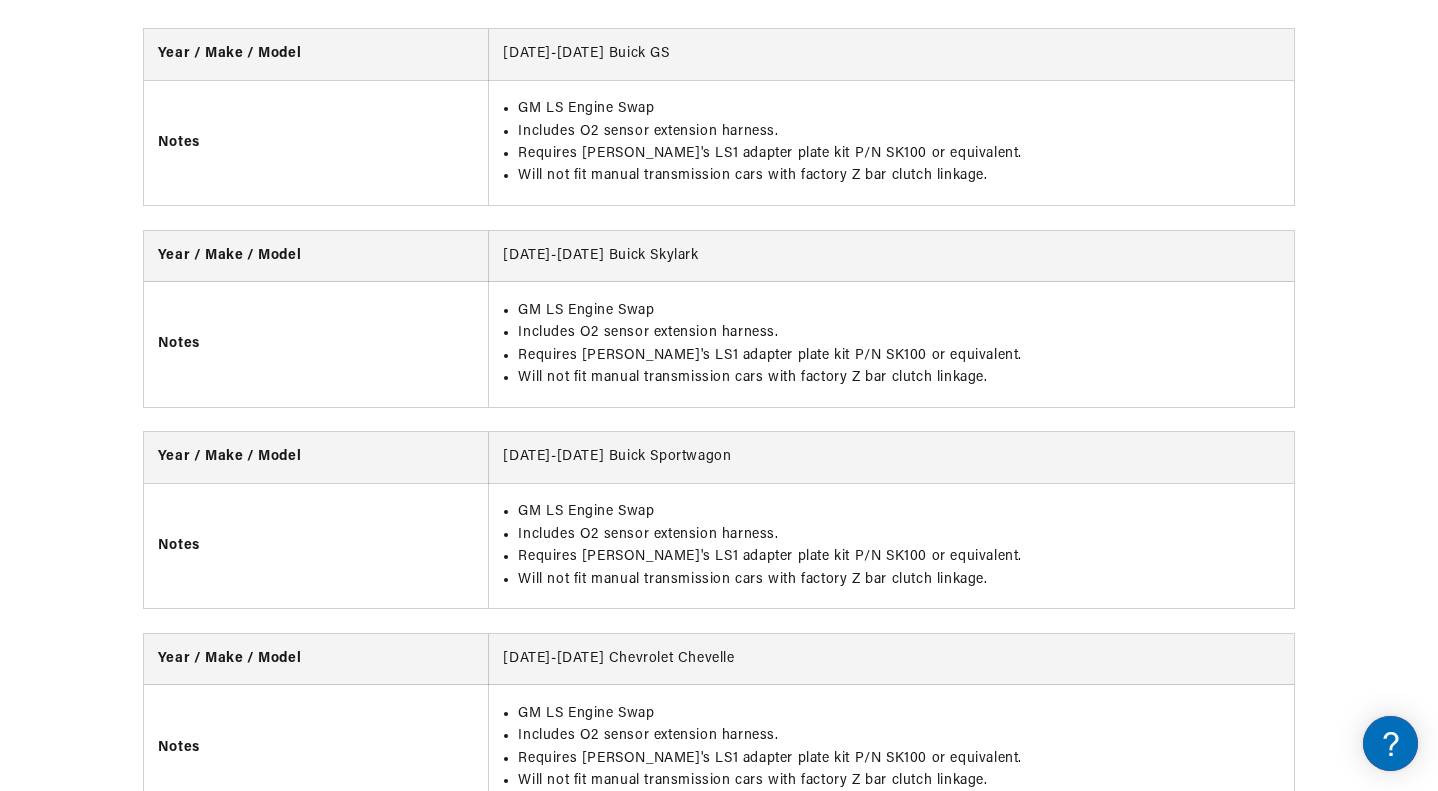 scroll, scrollTop: 2648, scrollLeft: 0, axis: vertical 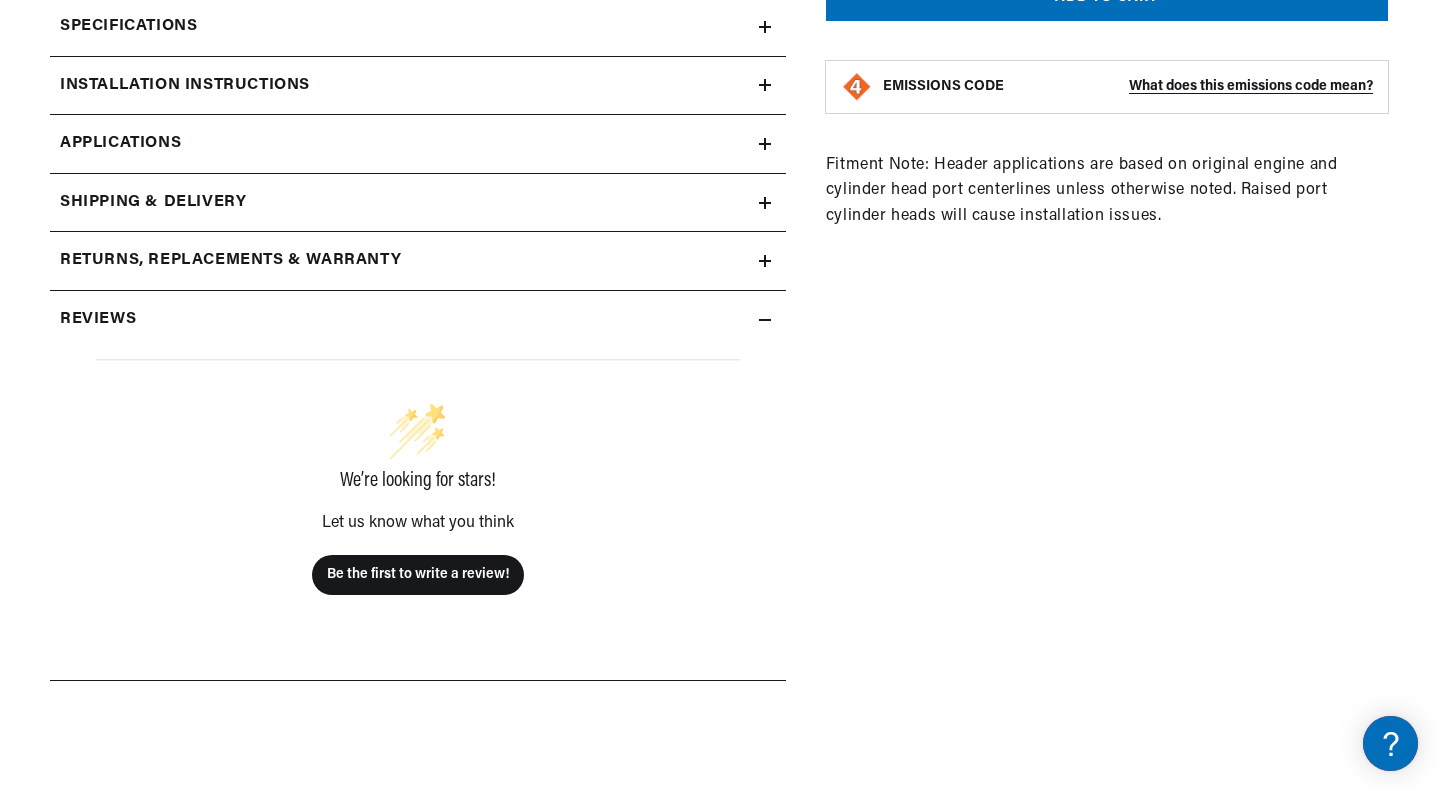 click 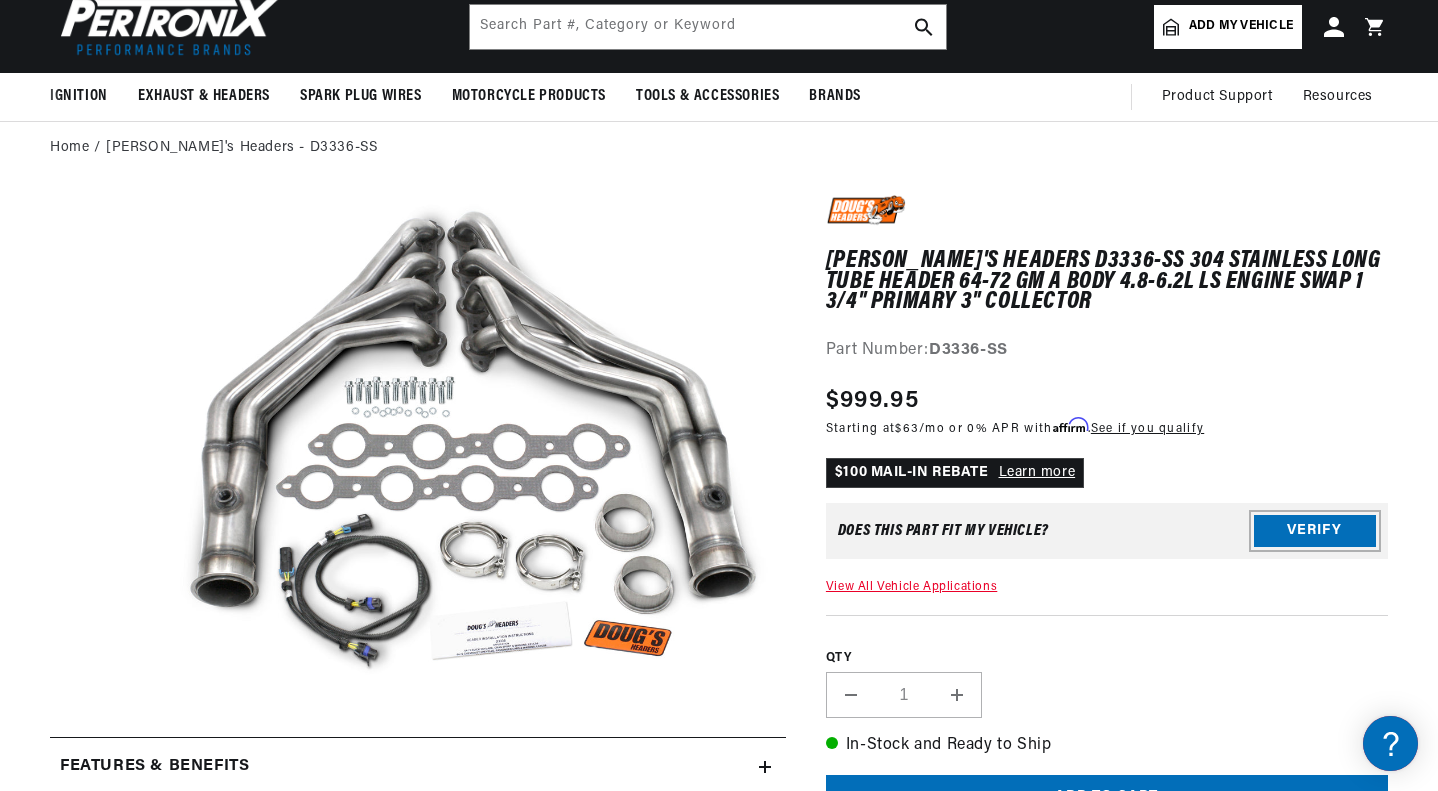 click on "Verify" at bounding box center (1315, 531) 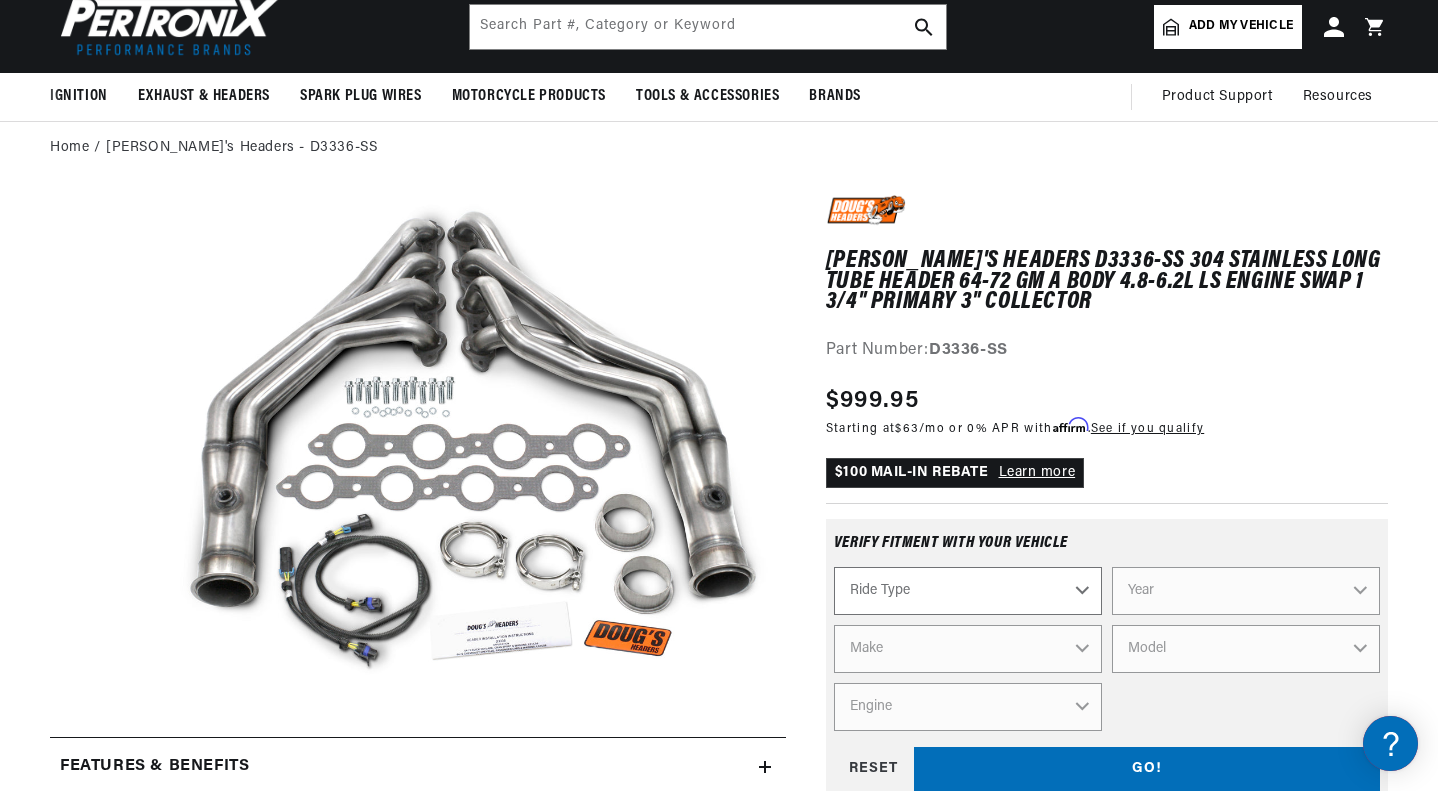 drag, startPoint x: 1099, startPoint y: 588, endPoint x: 1070, endPoint y: 590, distance: 29.068884 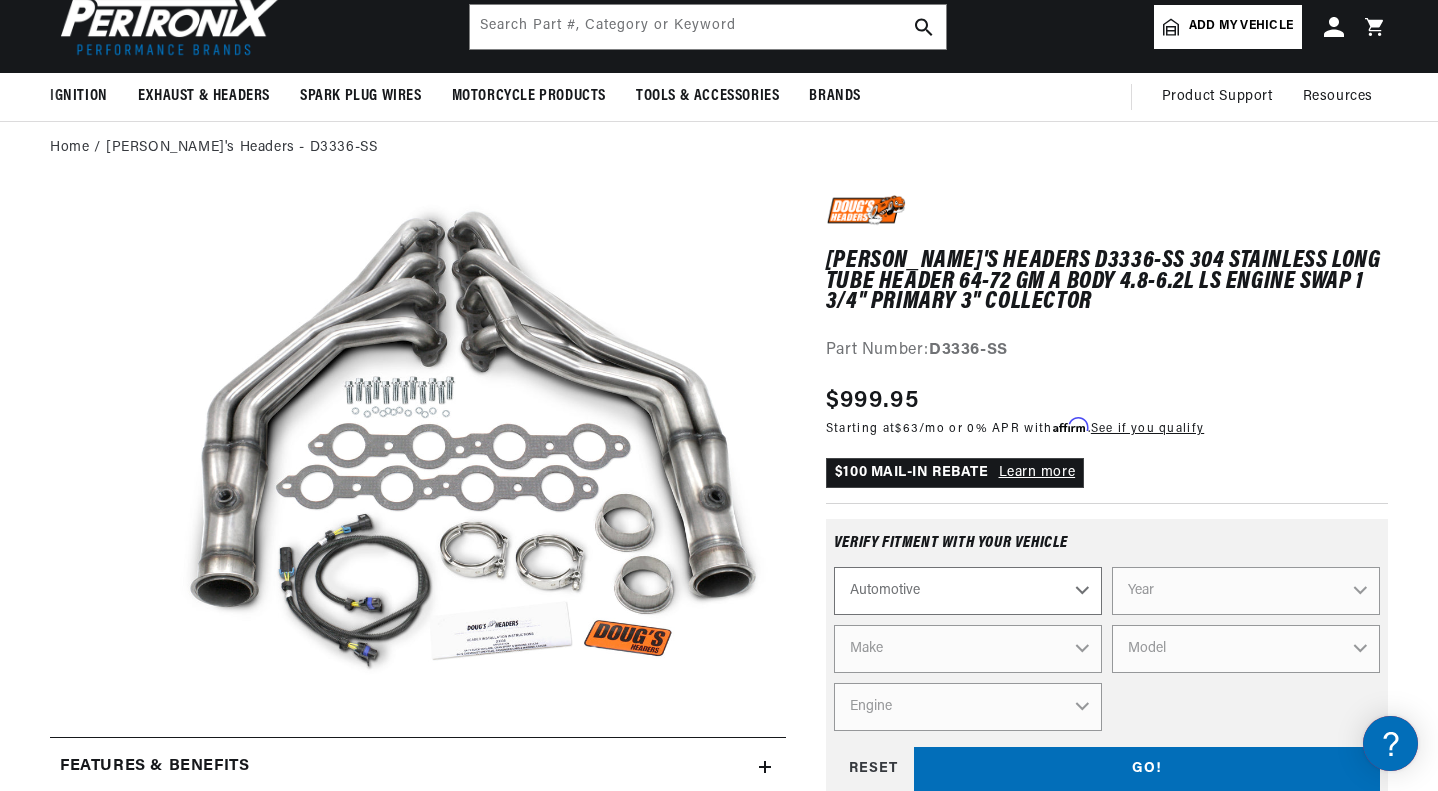click on "Ride Type
Automotive
Agricultural
Industrial
Marine
Motorcycle" at bounding box center (968, 591) 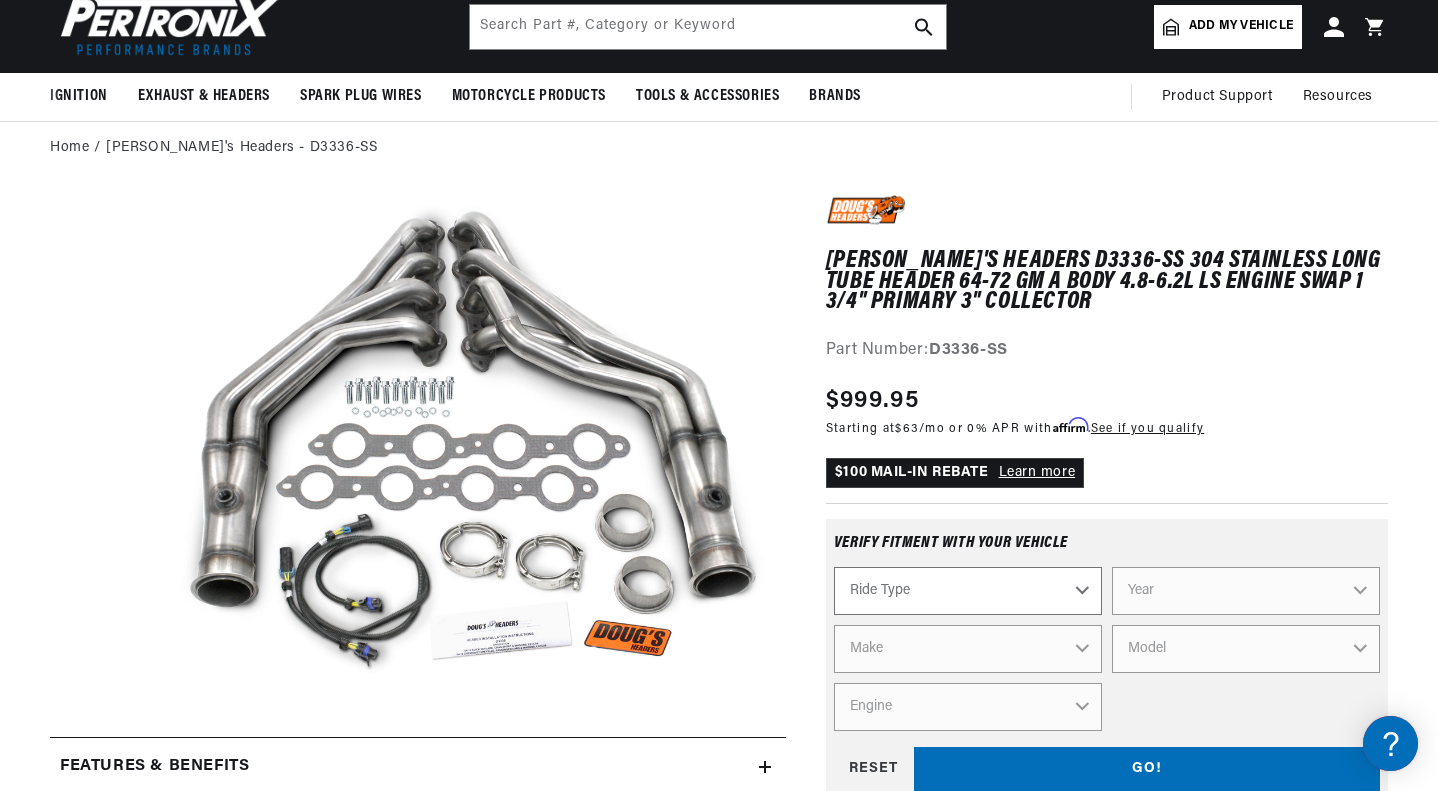 select on "Automotive" 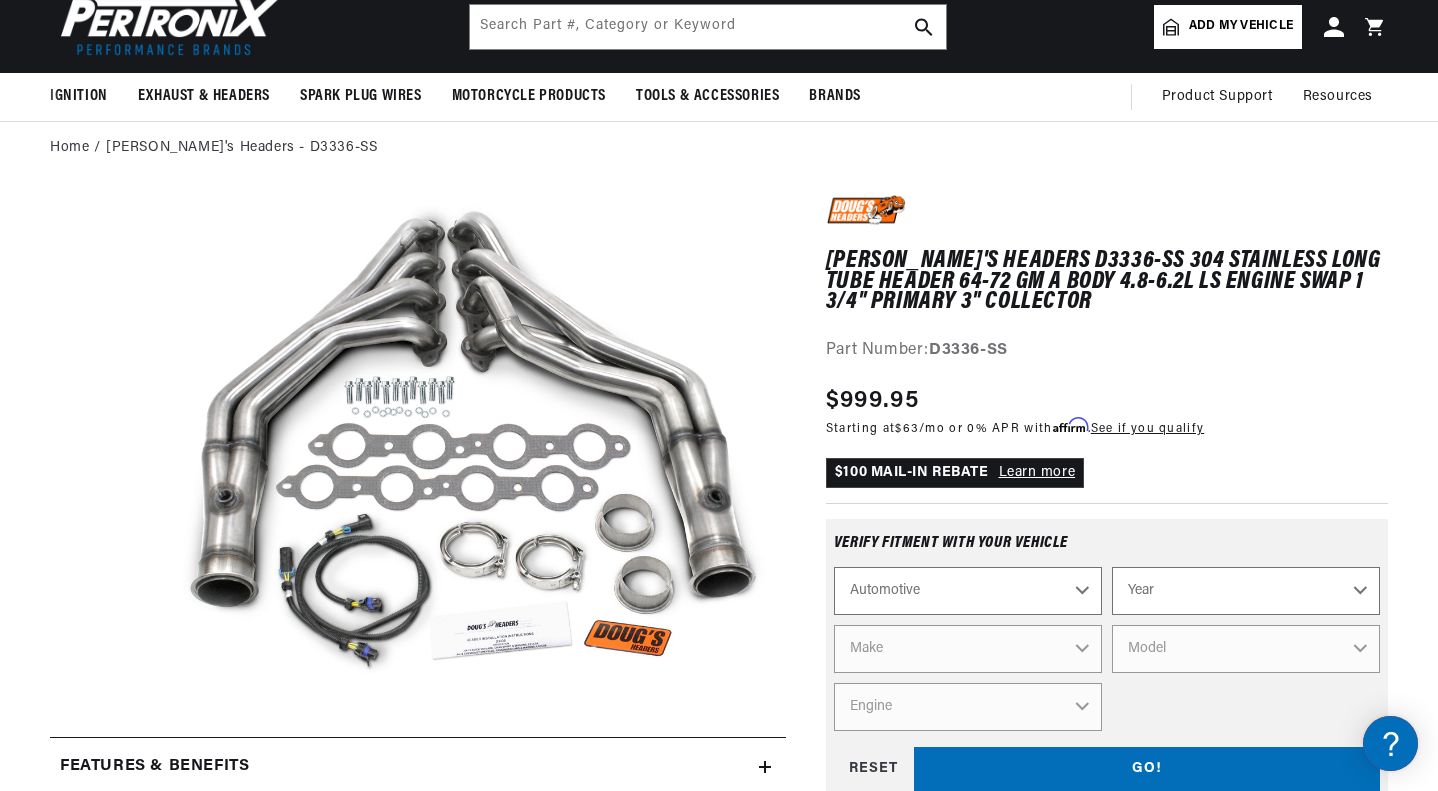 click on "Year
2022
2021
2020
2019
2018
2017
2016
2015
2014
2013
2012
2011
2010
2009
2008
2007
2006
2005
2004
2003
2002
2001
2000
1999
1998
1997
1996
1995
1994
1993
1992
1991
1990
1989
1988
1987
1986 1985" at bounding box center (1246, 591) 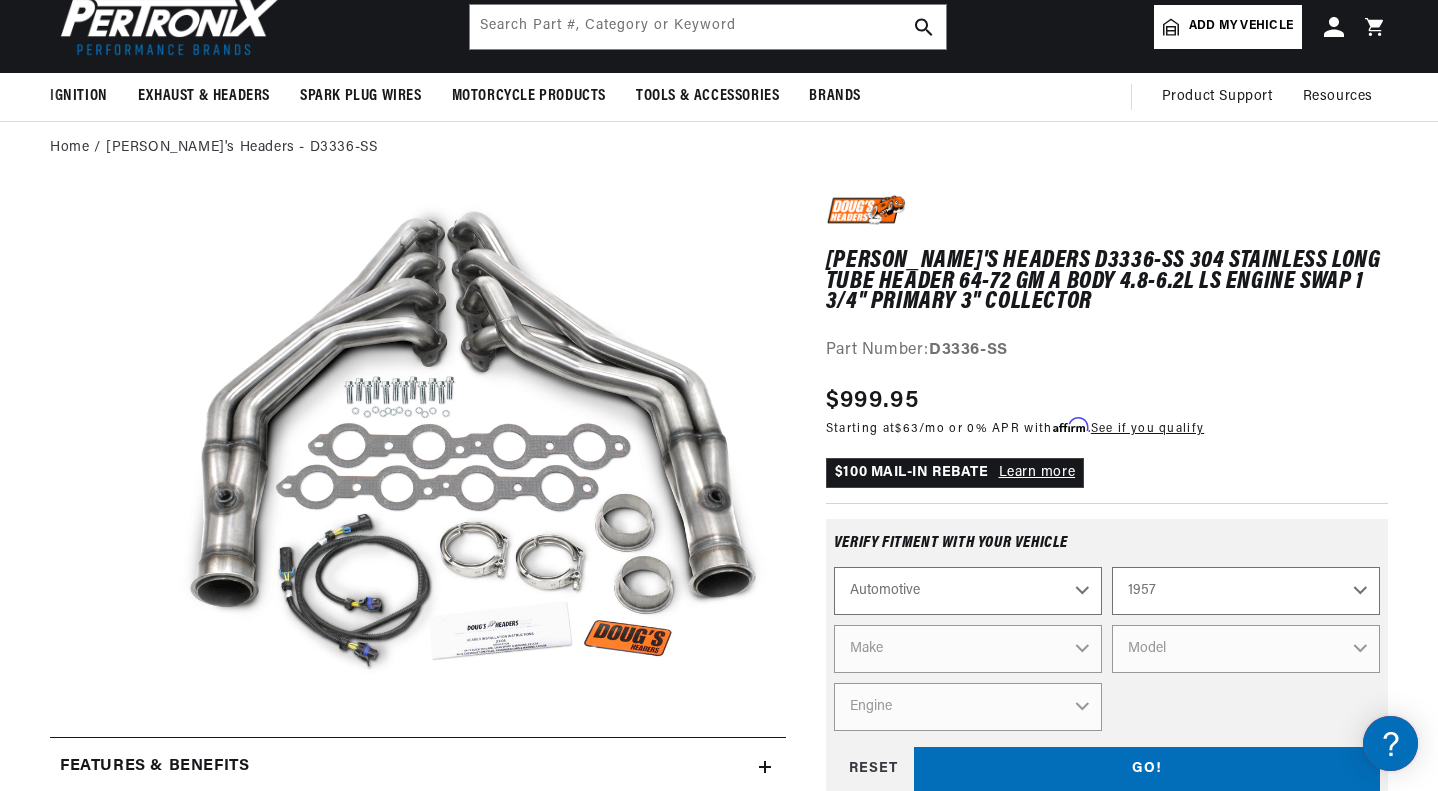 click on "Year
2022
2021
2020
2019
2018
2017
2016
2015
2014
2013
2012
2011
2010
2009
2008
2007
2006
2005
2004
2003
2002
2001
2000
1999
1998
1997
1996
1995
1994
1993
1992
1991
1990
1989
1988
1987
1986 1985" at bounding box center [1246, 591] 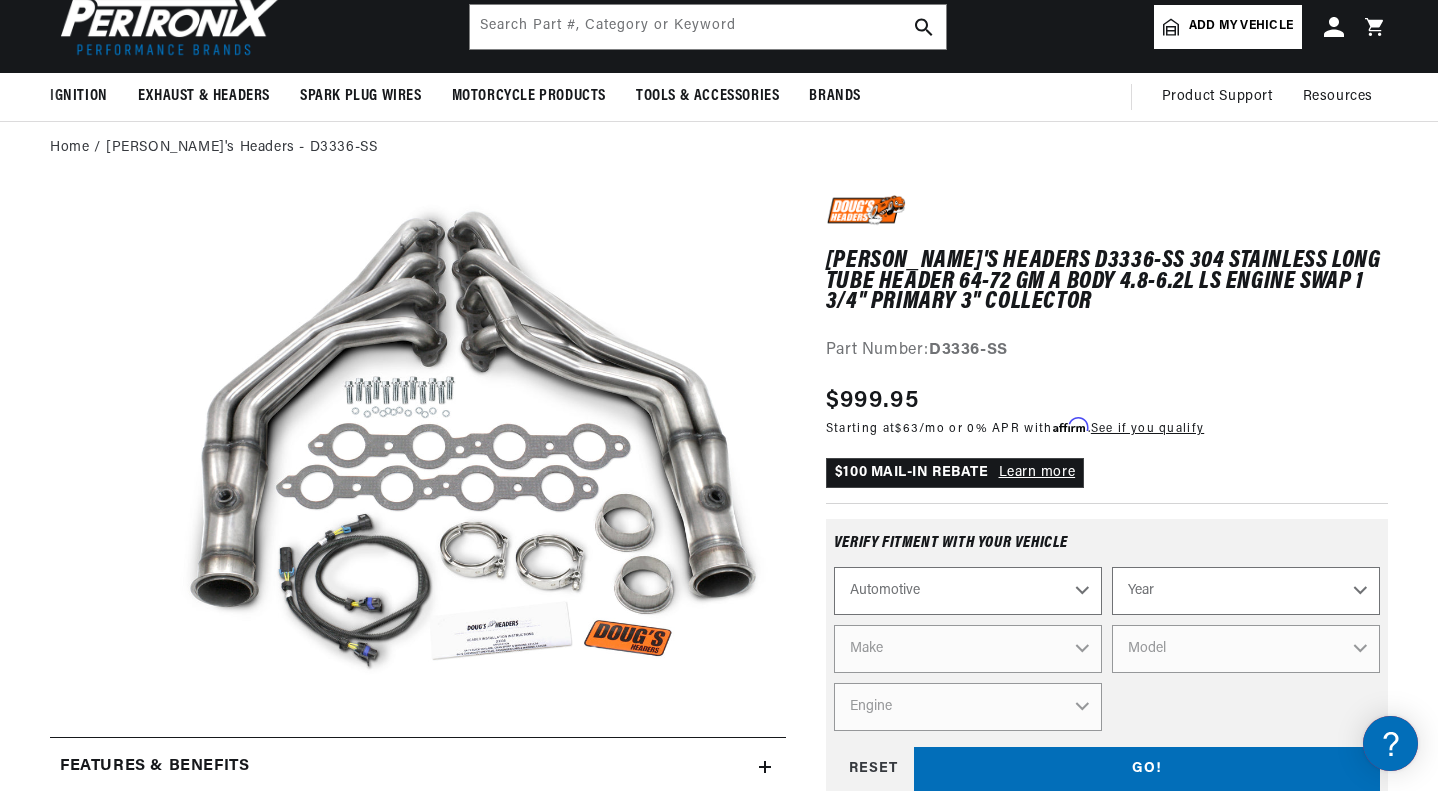 select on "1957" 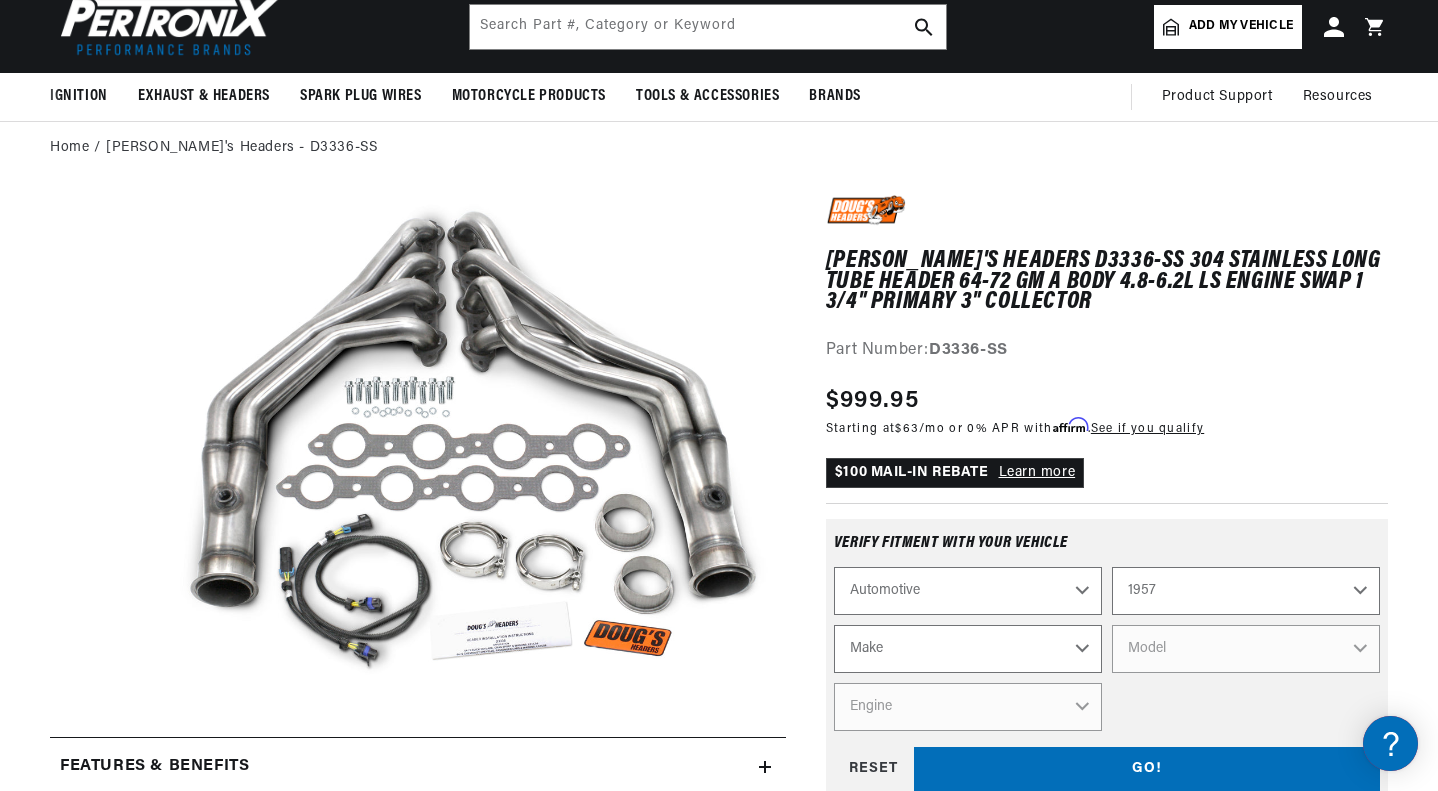 click on "Make
Alfa Romeo
Aston Martin
Austin Healey
Buick
Cadillac
Chevrolet
Chrysler
Dodge
Fiat
Ford
GMC
Jaguar
Jeep
Lancia
Maserati
Mercedes-Benz
Mercury
MG
Morgan
Morris
Oldsmobile
Plymouth
Pontiac
Porsche
Rolls-Royce
Simca
Studebaker
Triumph
Volkswagen" at bounding box center (968, 649) 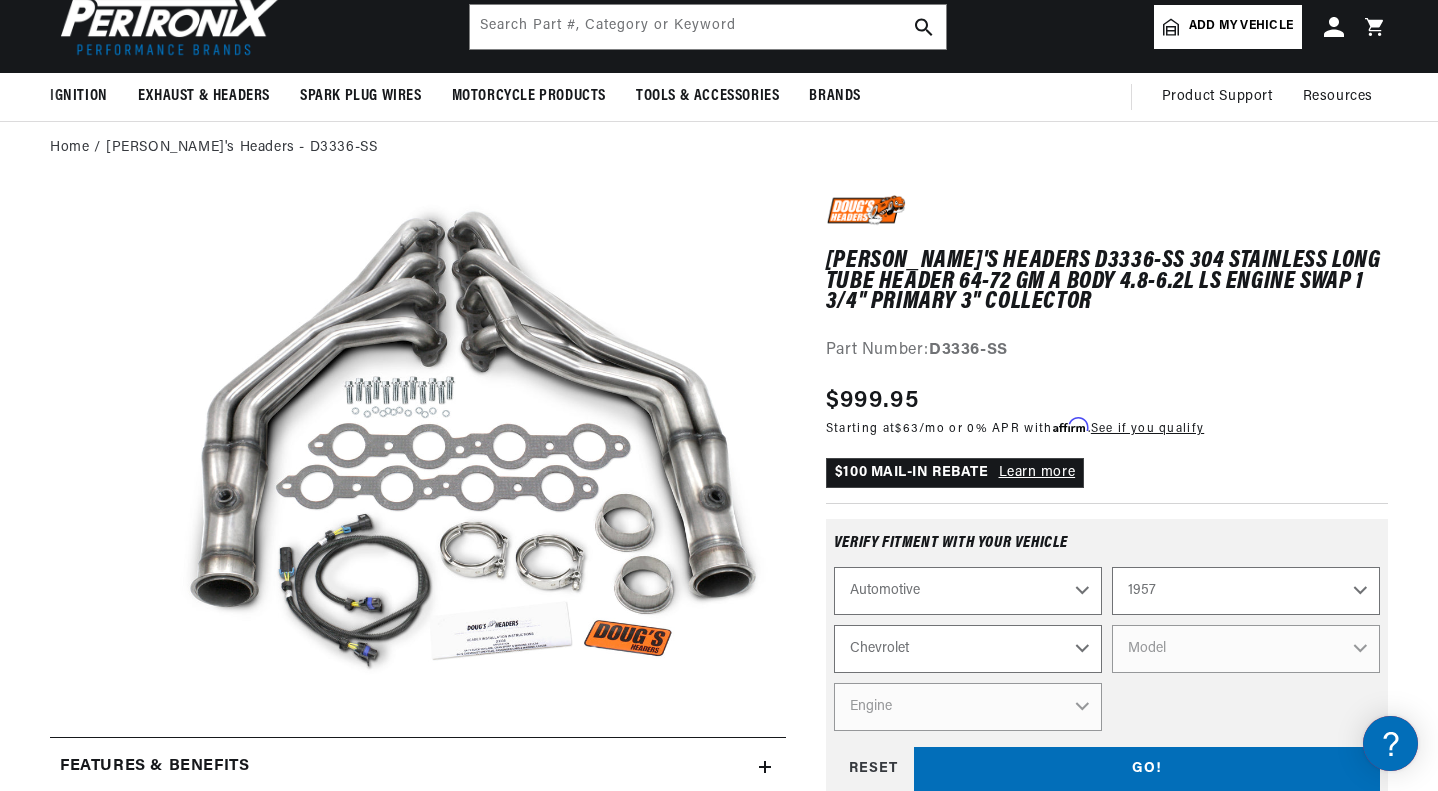 click on "Make
Alfa Romeo
Aston Martin
Austin Healey
Buick
Cadillac
Chevrolet
Chrysler
Dodge
Fiat
Ford
GMC
Jaguar
Jeep
Lancia
Maserati
Mercedes-Benz
Mercury
MG
Morgan
Morris
Oldsmobile
Plymouth
Pontiac
Porsche
Rolls-Royce
Simca
Studebaker
Triumph
Volkswagen" at bounding box center (968, 649) 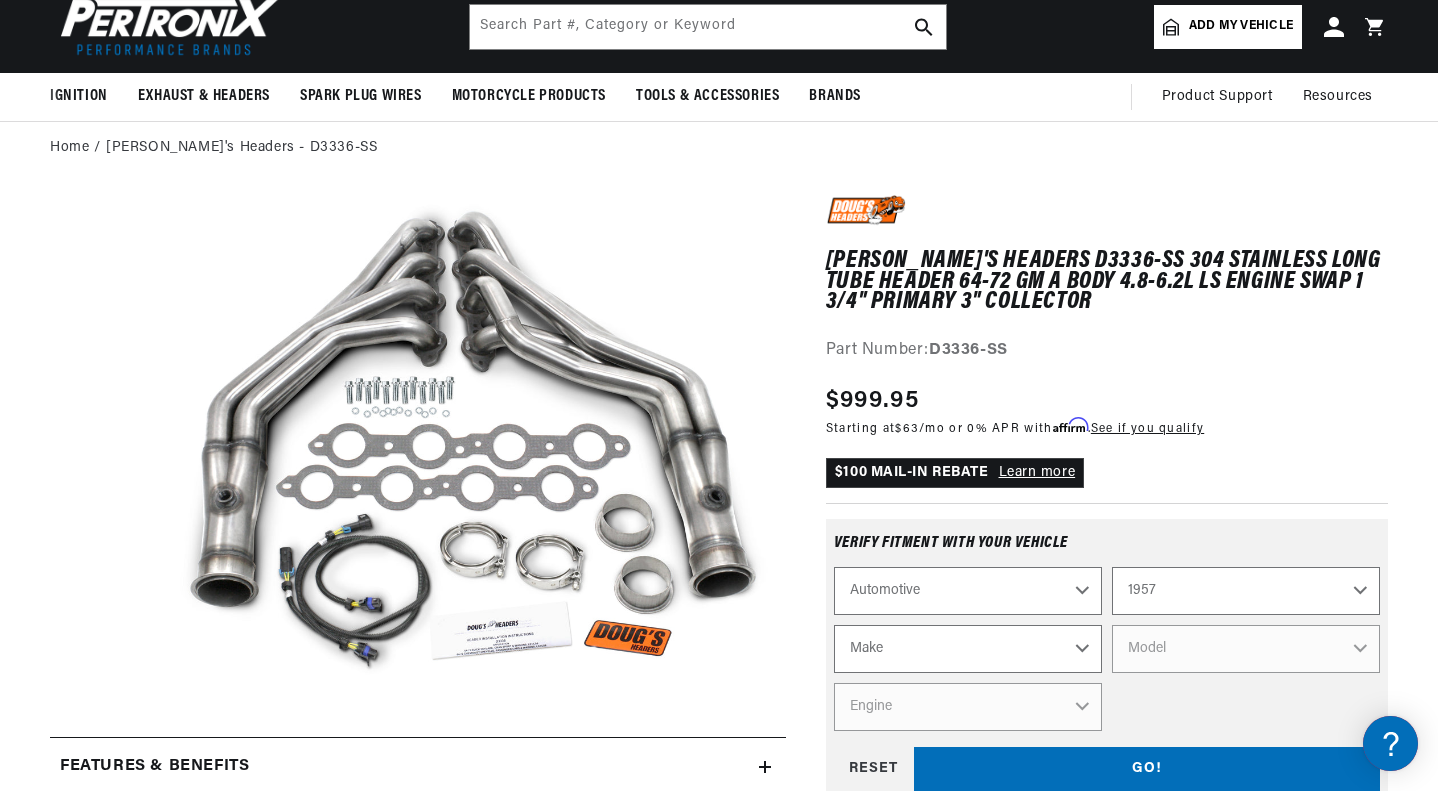 select on "Chevrolet" 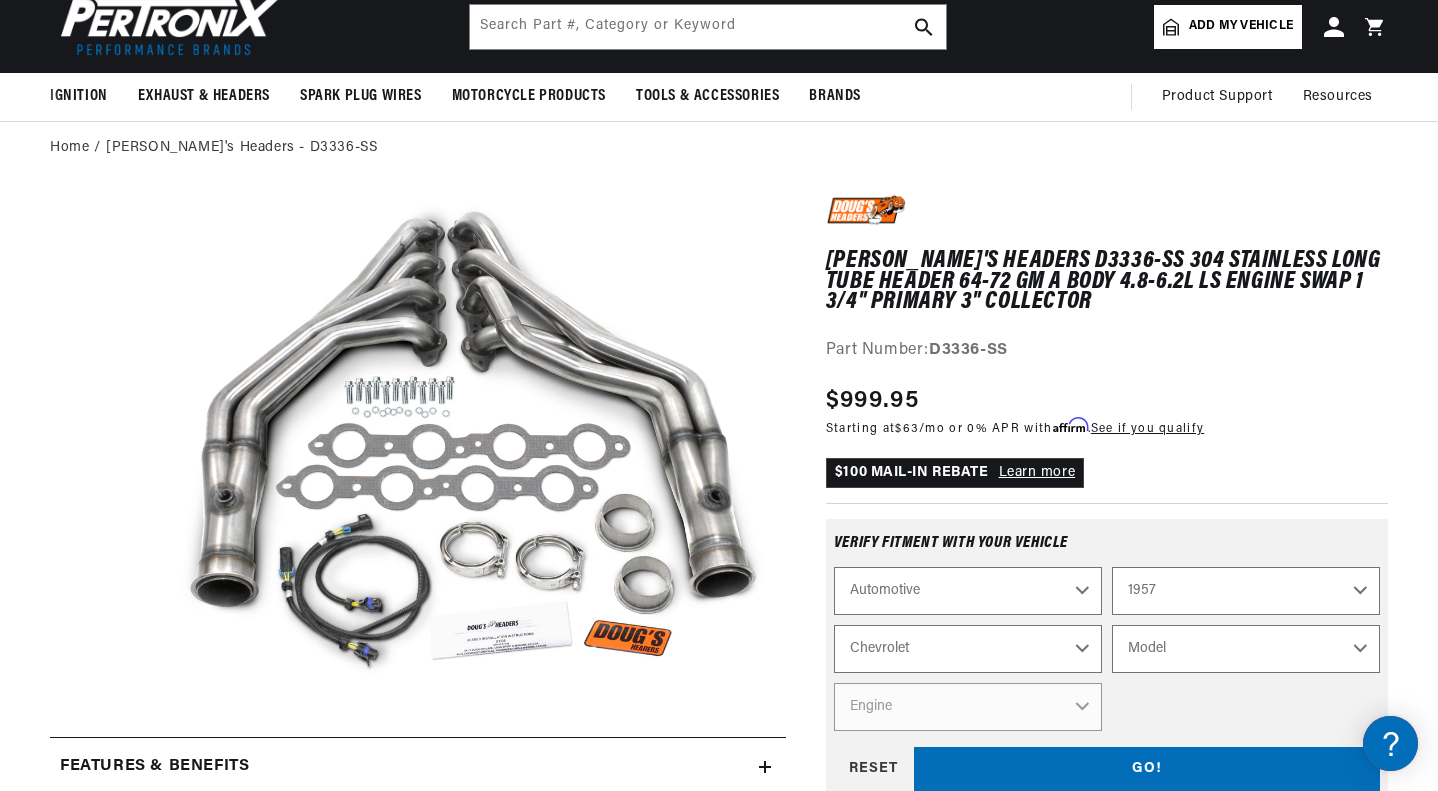 click on "Model
Bel Air
Corvette
Del Ray
Nomad
One-Fifty Series
Sedan Delivery
Suburban
Truck
Two-Ten Series" at bounding box center (1246, 649) 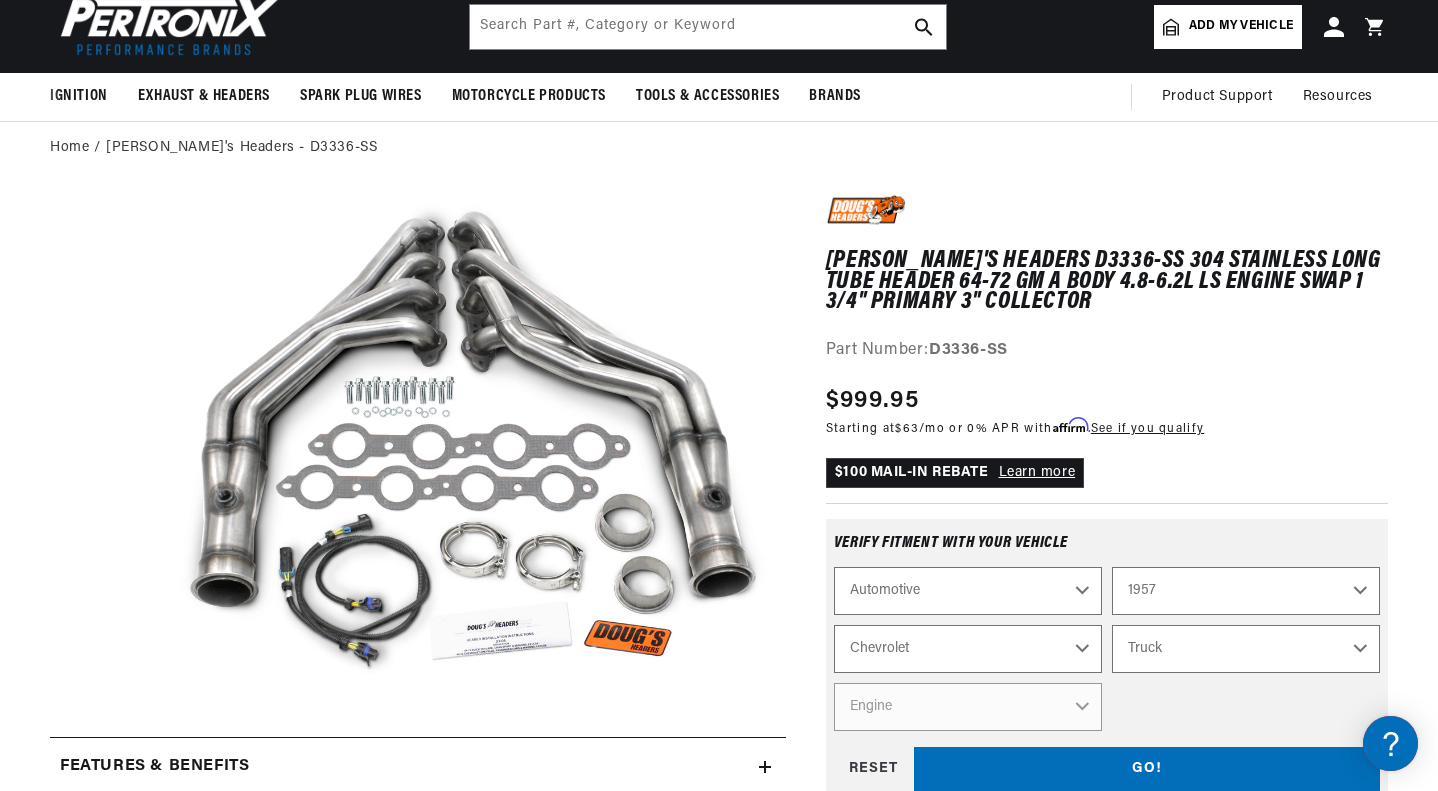 click on "Model
Bel Air
Corvette
Del Ray
Nomad
One-Fifty Series
Sedan Delivery
Suburban
Truck
Two-Ten Series" at bounding box center [1246, 649] 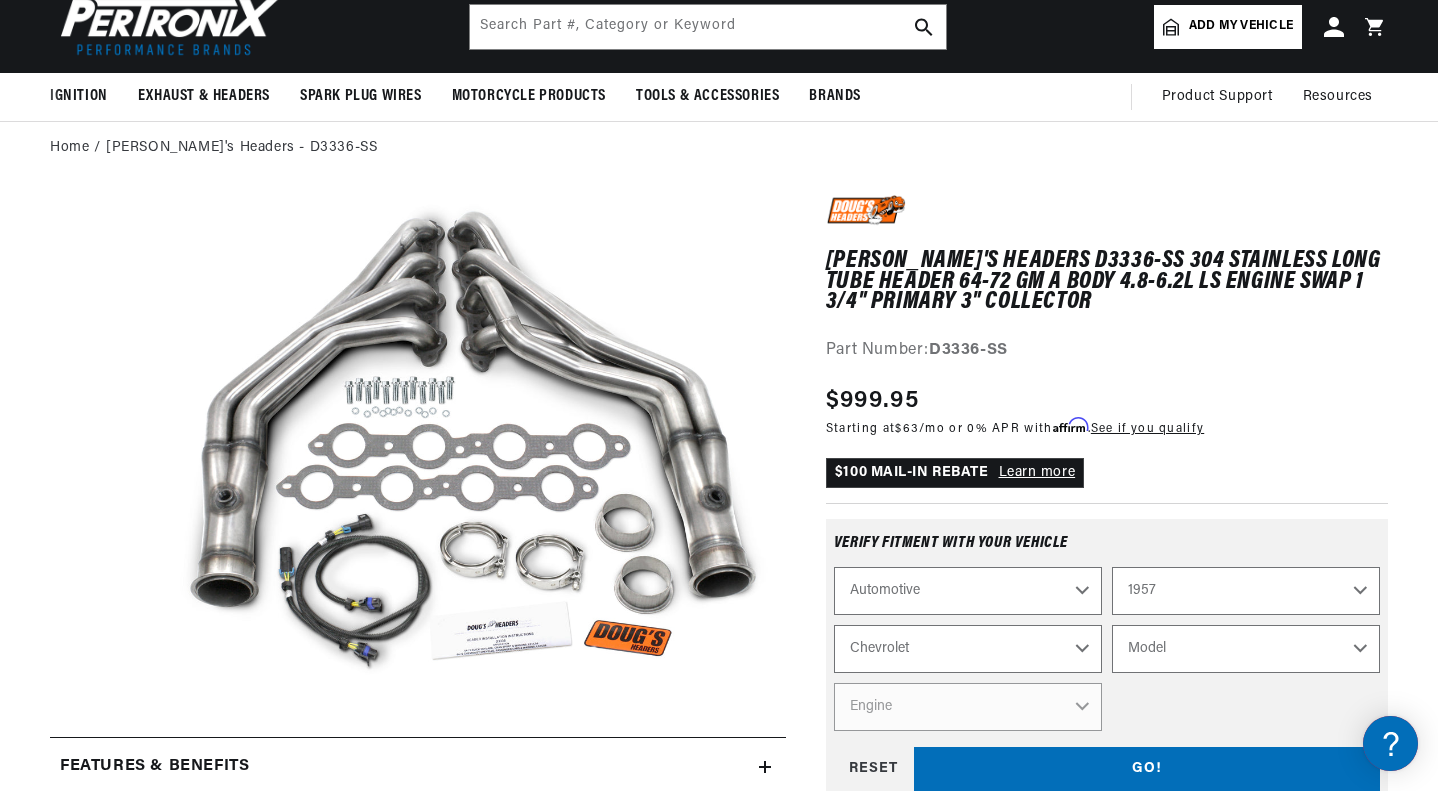 select on "Truck" 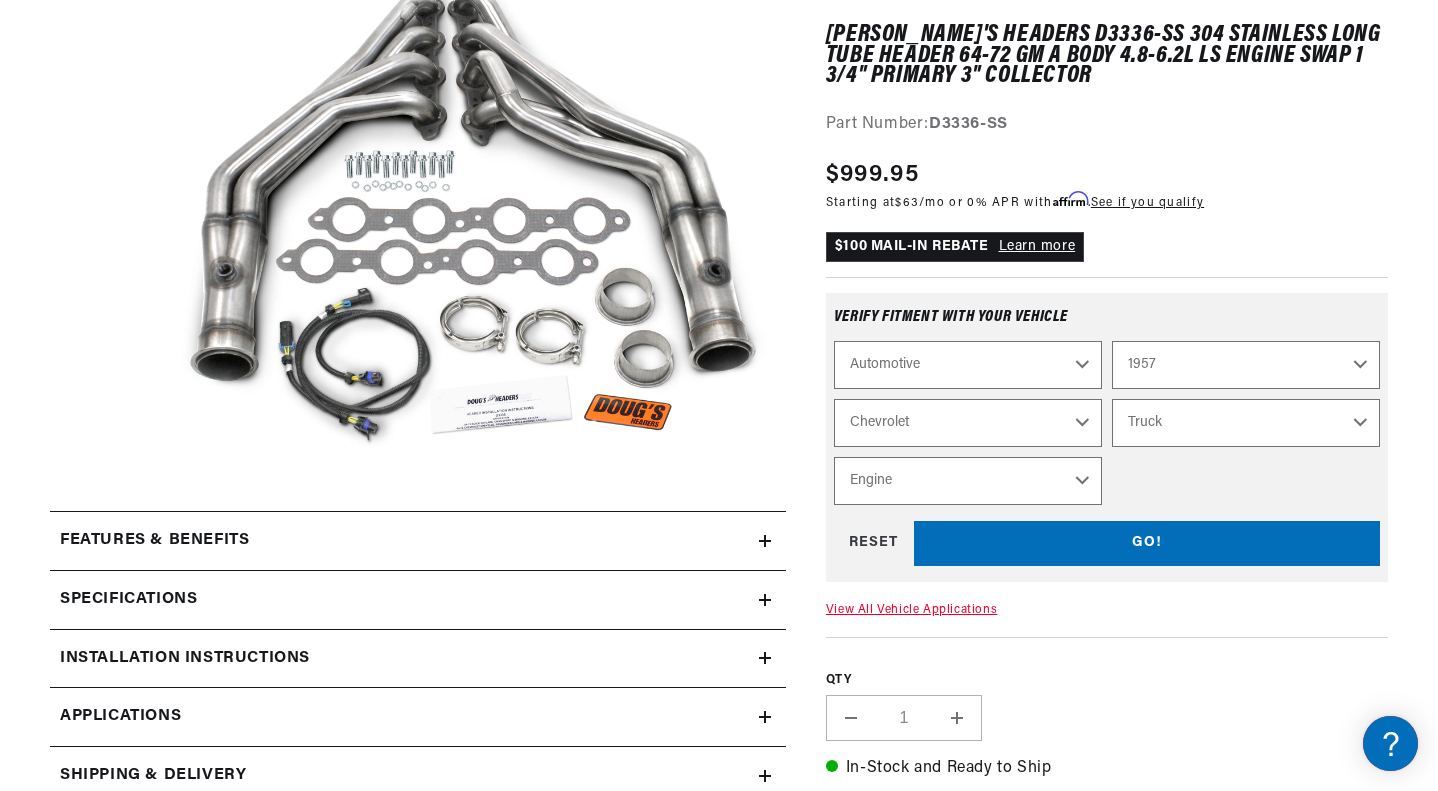 scroll, scrollTop: 339, scrollLeft: 0, axis: vertical 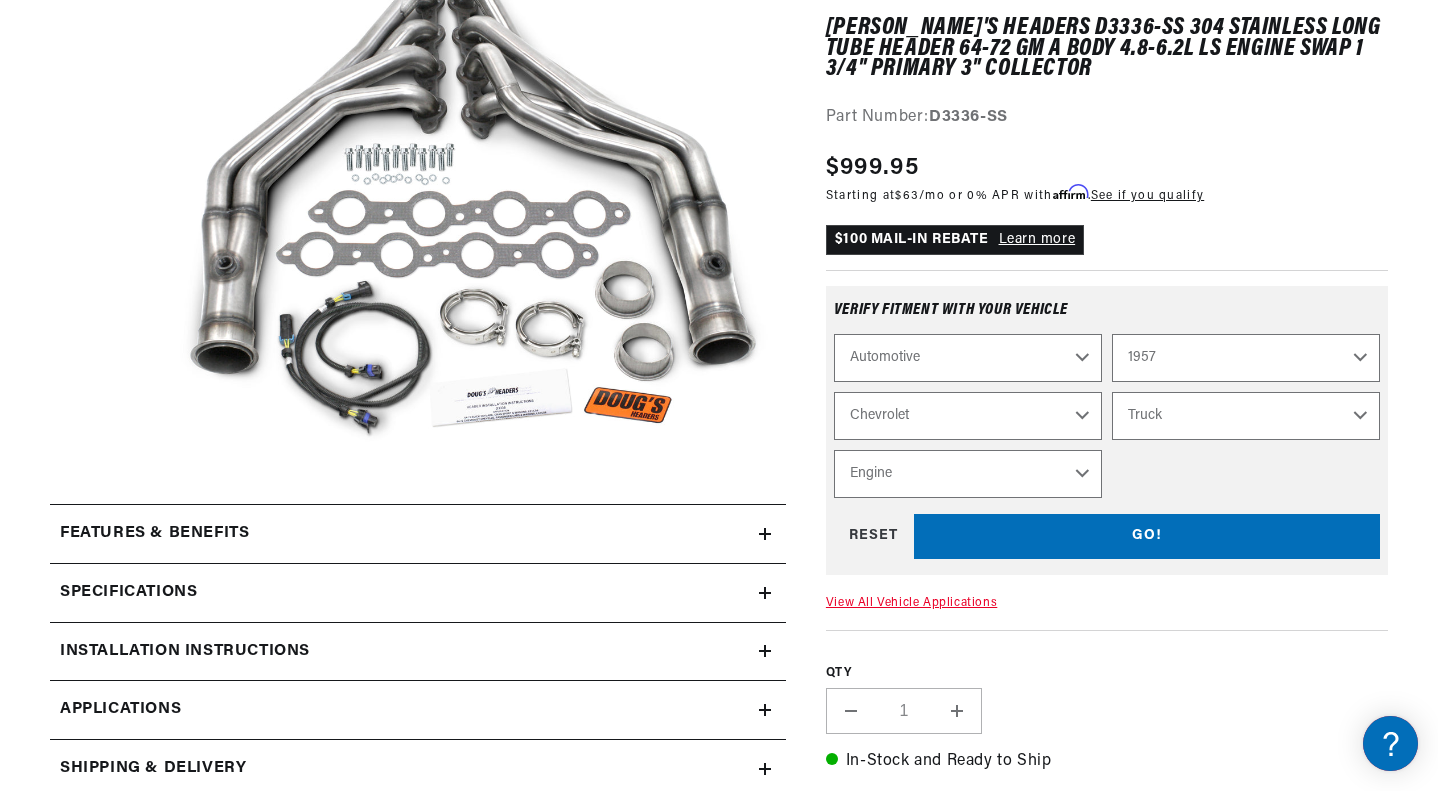 click on "Engine
5.7L
235cid / 3.8L
261cid / 4.3L
265cid / 4.3L
283cid / 4.6L
322cid / 5.3L" at bounding box center (968, 474) 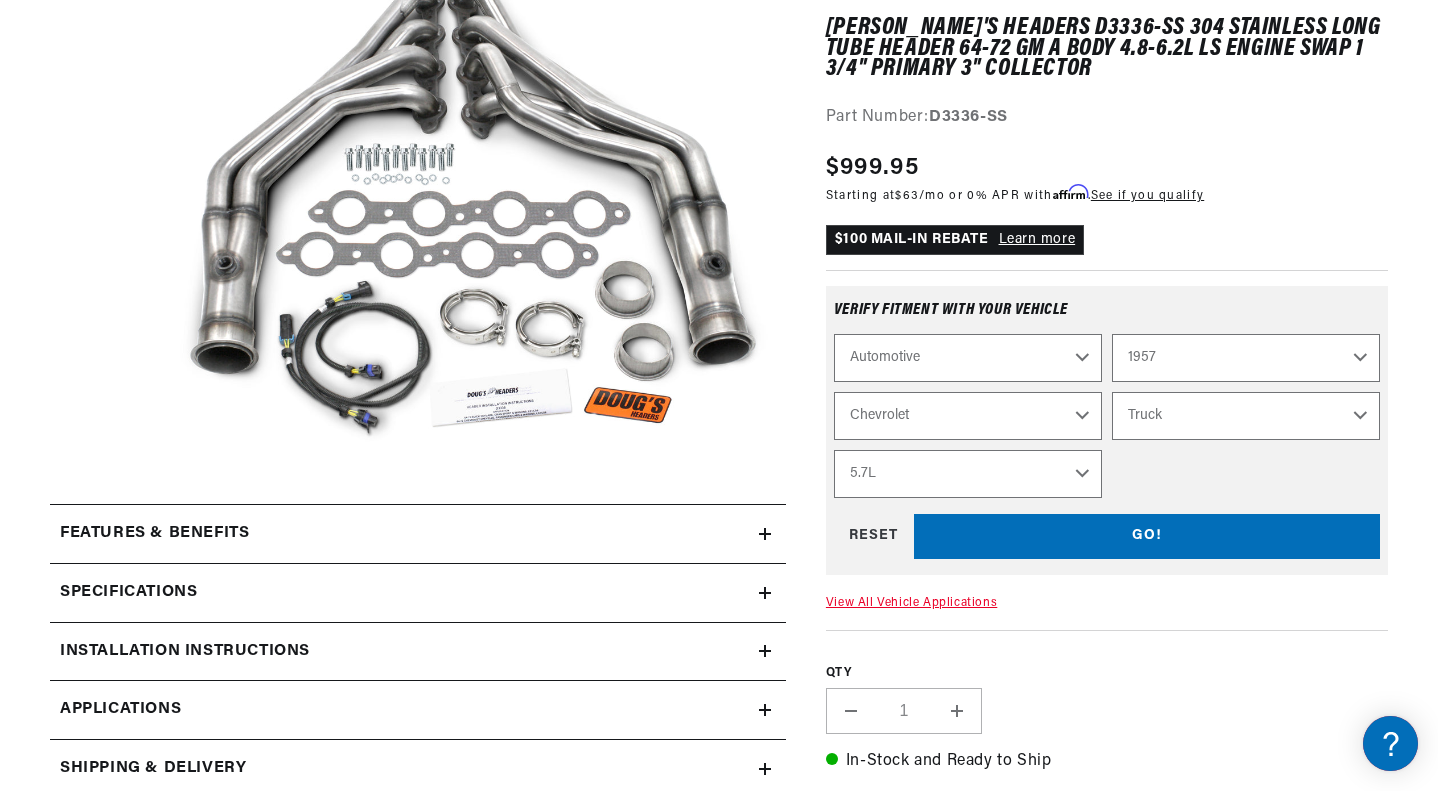 click on "Engine
5.7L
235cid / 3.8L
261cid / 4.3L
265cid / 4.3L
283cid / 4.6L
322cid / 5.3L" at bounding box center (968, 474) 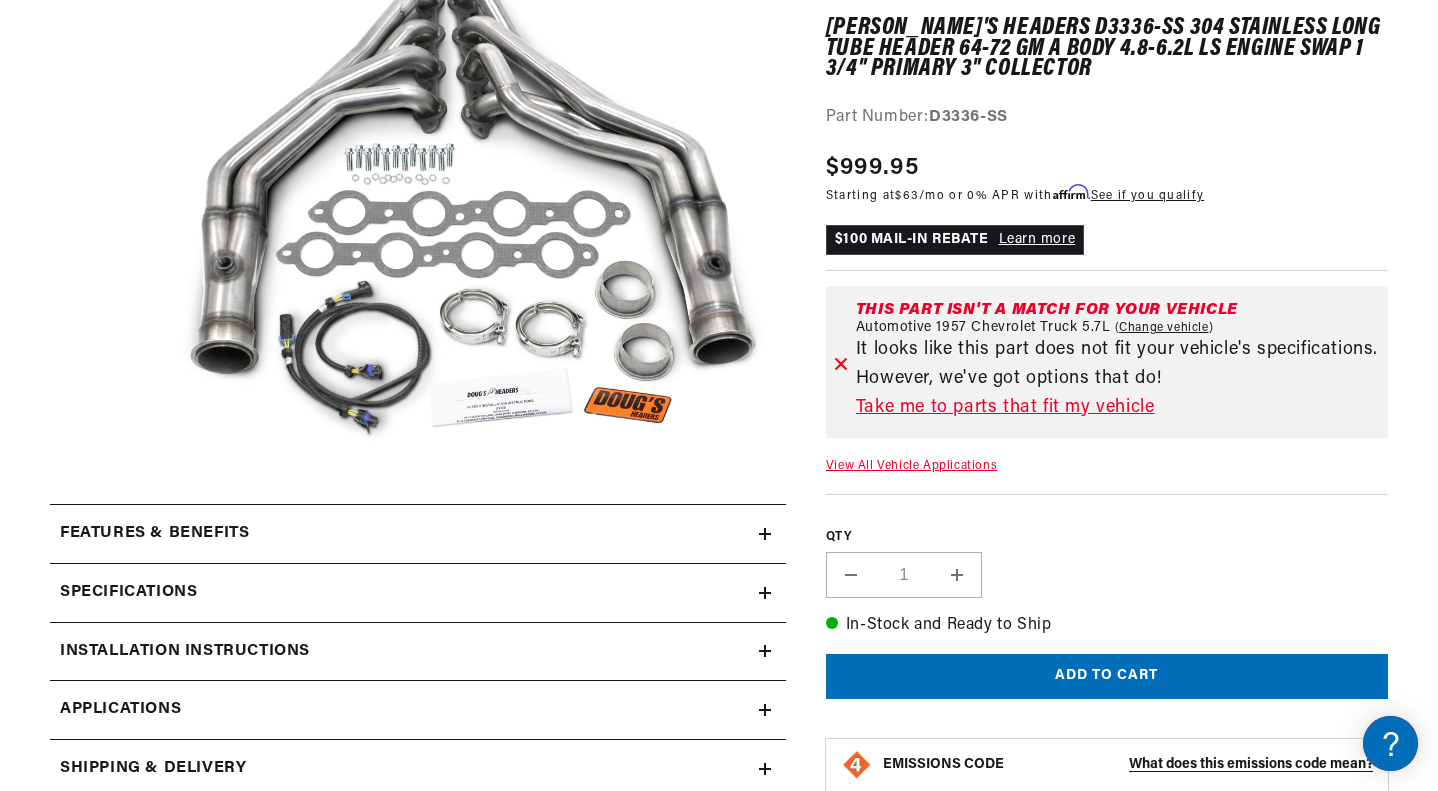 scroll, scrollTop: 0, scrollLeft: 0, axis: both 